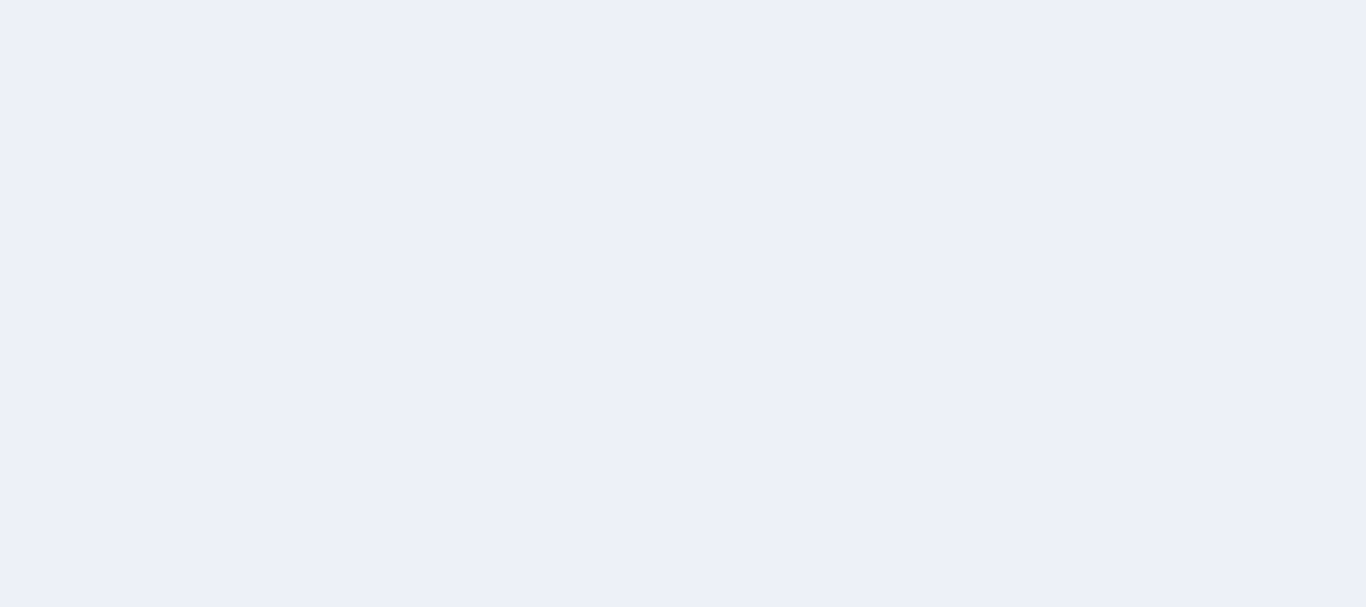 scroll, scrollTop: 0, scrollLeft: 0, axis: both 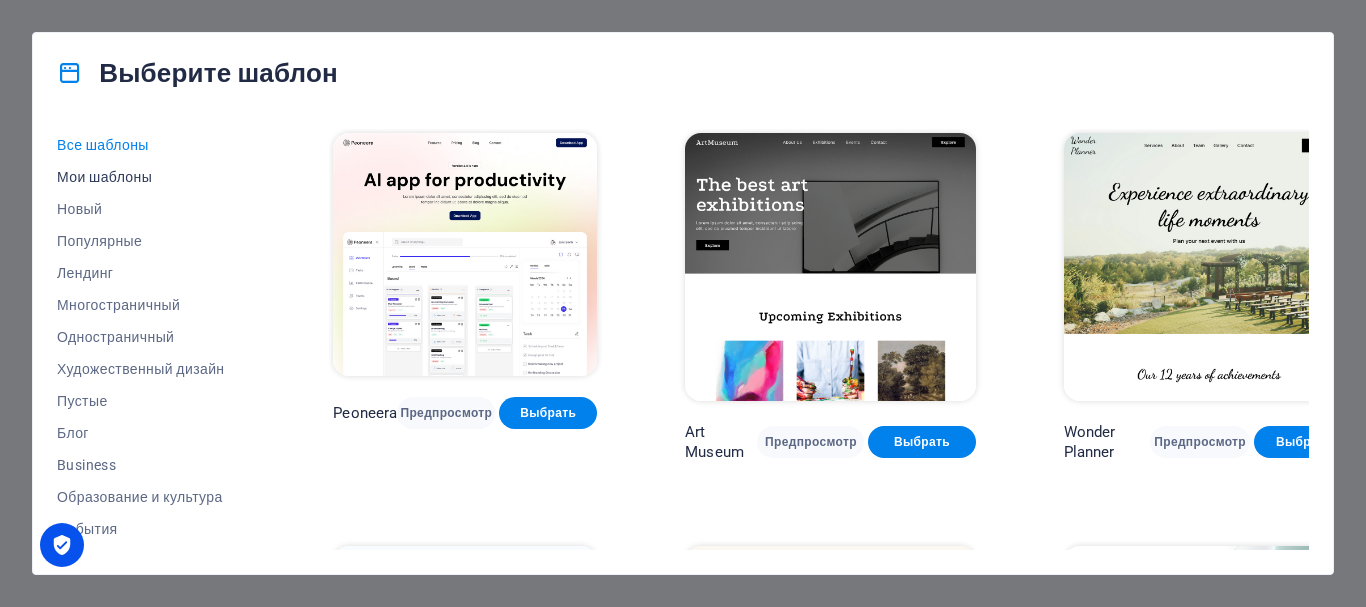 click on "Мои шаблоны" at bounding box center [151, 177] 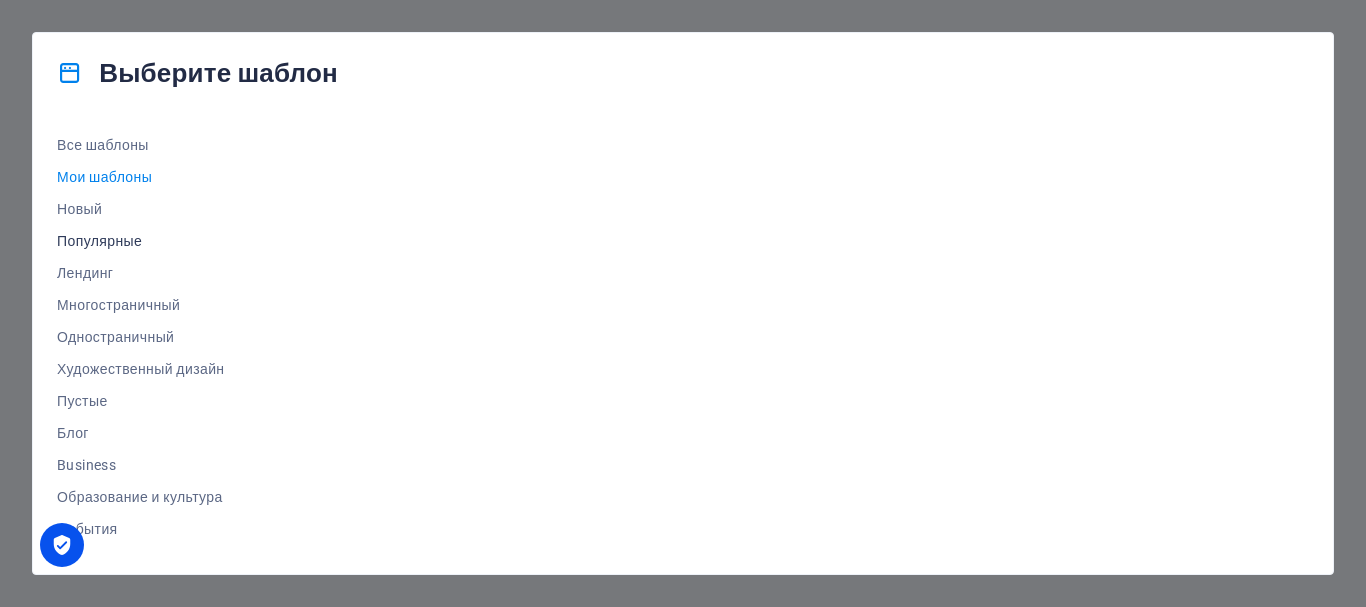 click on "Популярные" at bounding box center [151, 241] 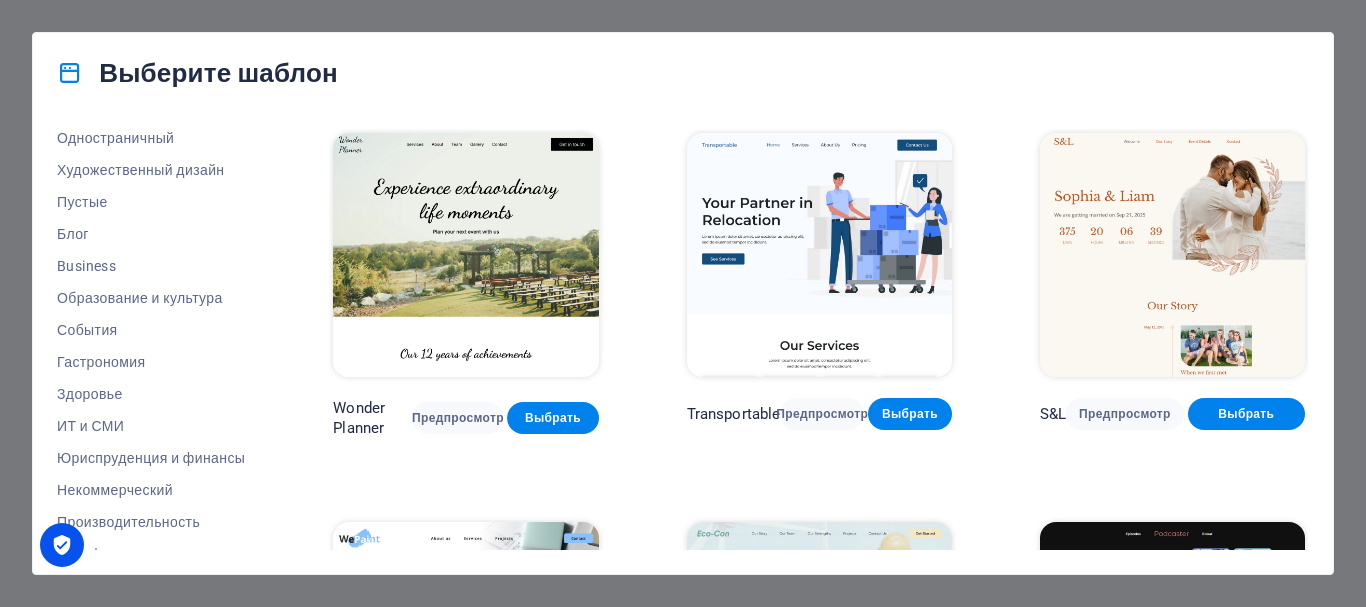 scroll, scrollTop: 200, scrollLeft: 0, axis: vertical 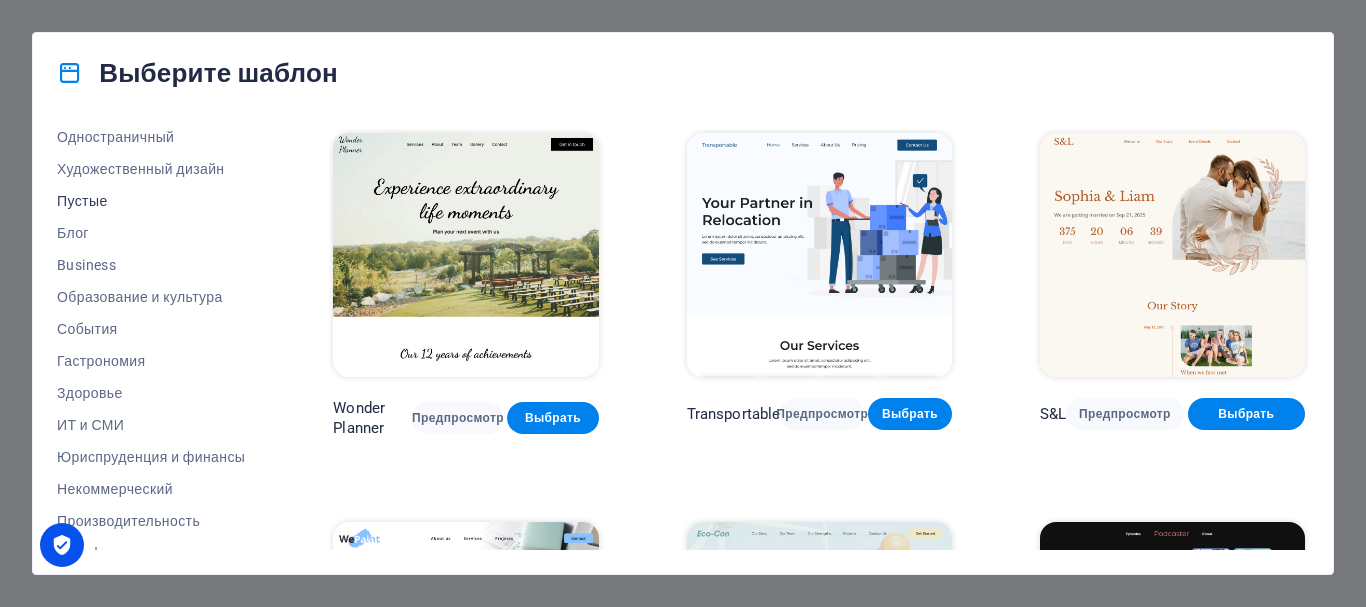 click on "Пустые" at bounding box center (151, 201) 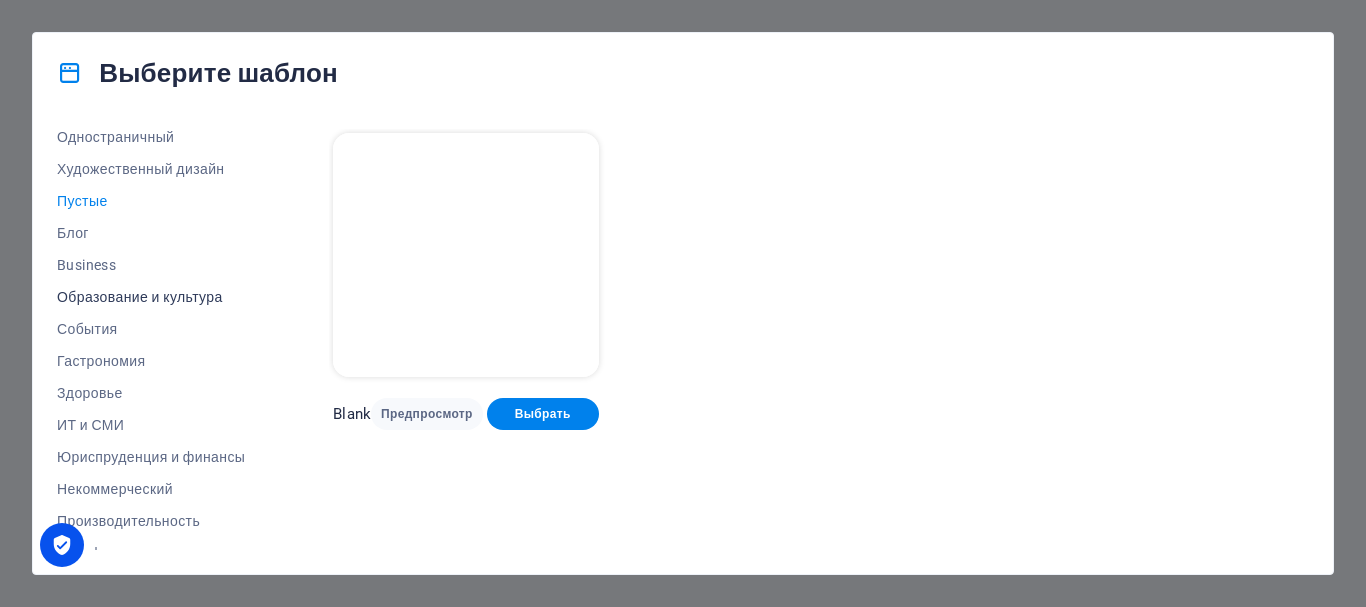 click on "Образование и культура" at bounding box center (151, 297) 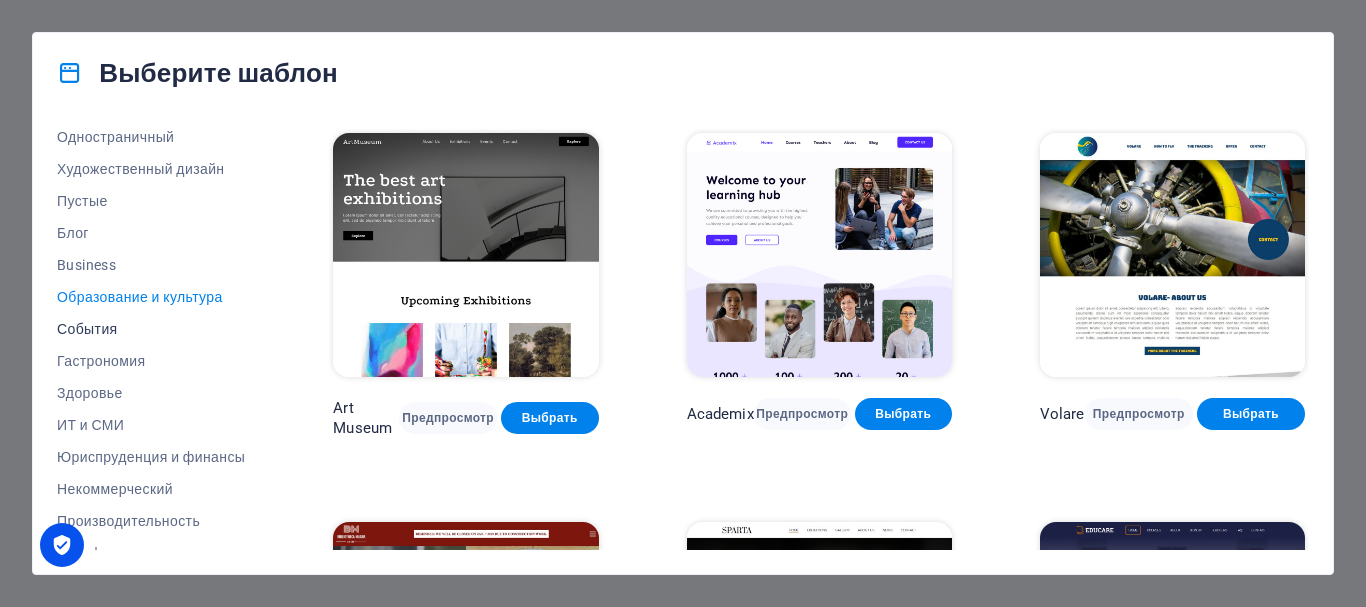 click on "События" at bounding box center (151, 329) 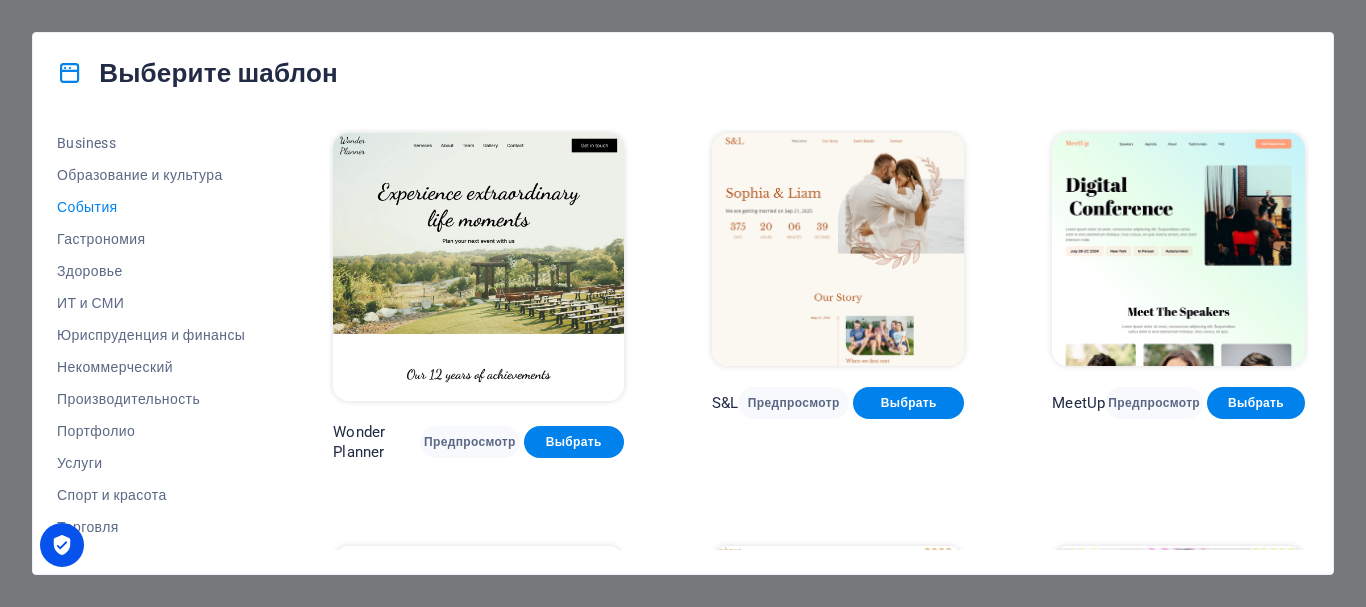 scroll, scrollTop: 379, scrollLeft: 0, axis: vertical 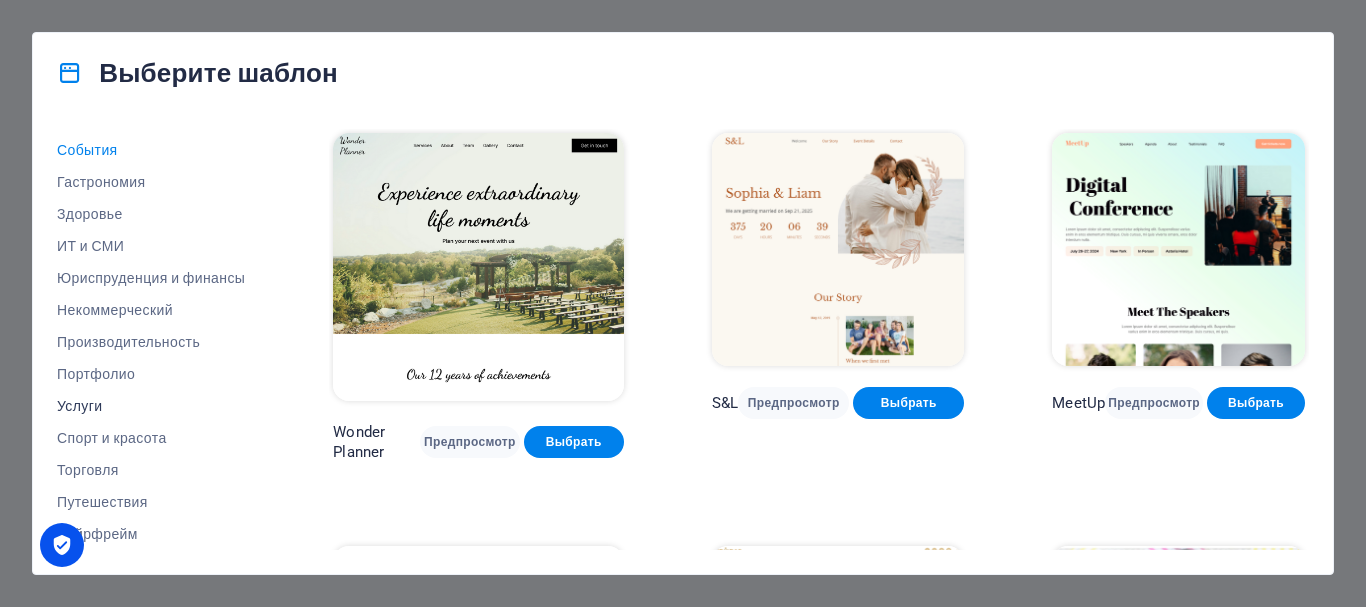 click on "Услуги" at bounding box center [151, 406] 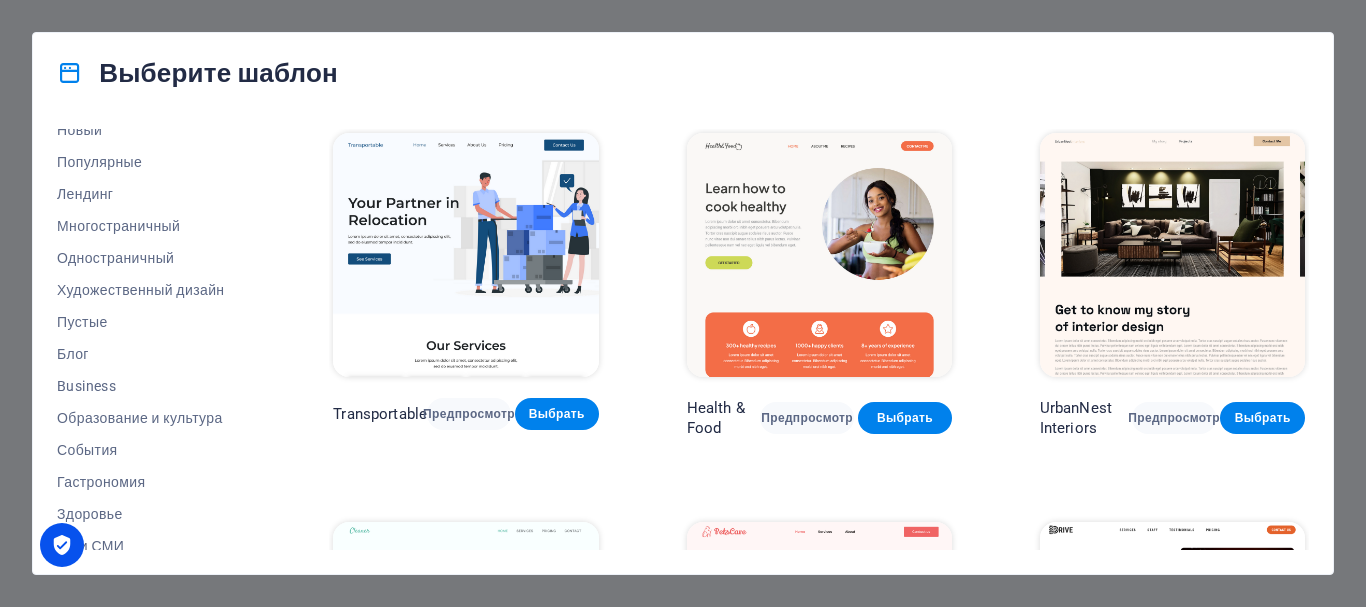 scroll, scrollTop: 0, scrollLeft: 0, axis: both 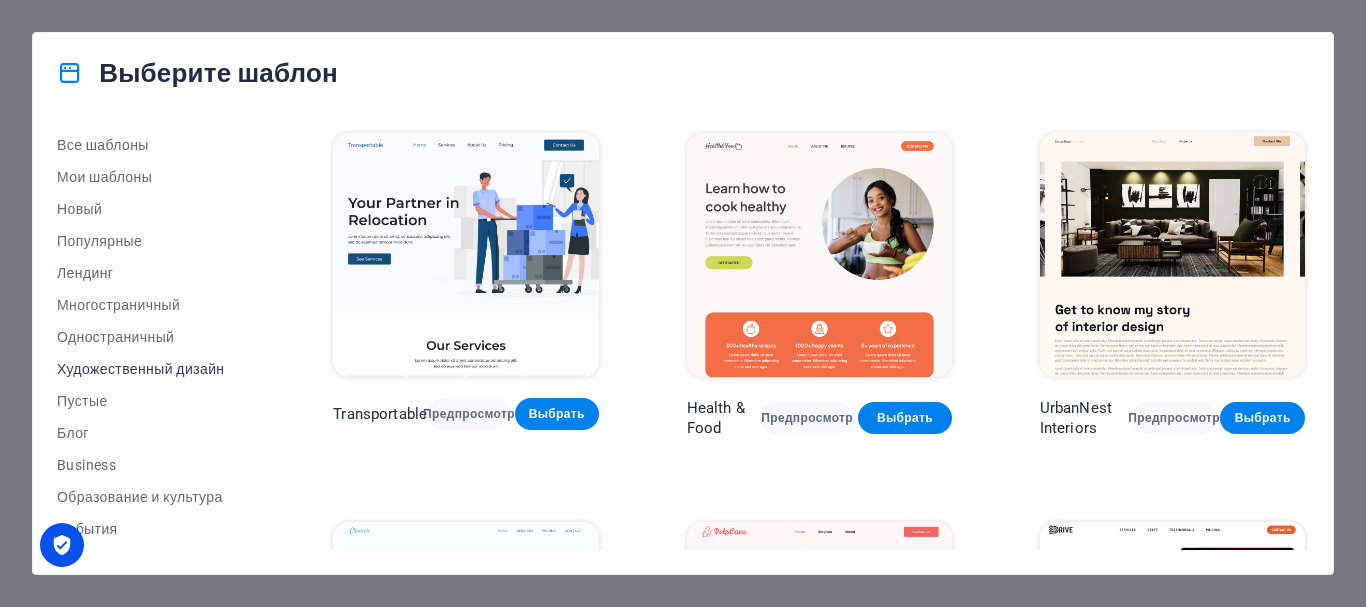 click on "Художественный дизайн" at bounding box center (151, 369) 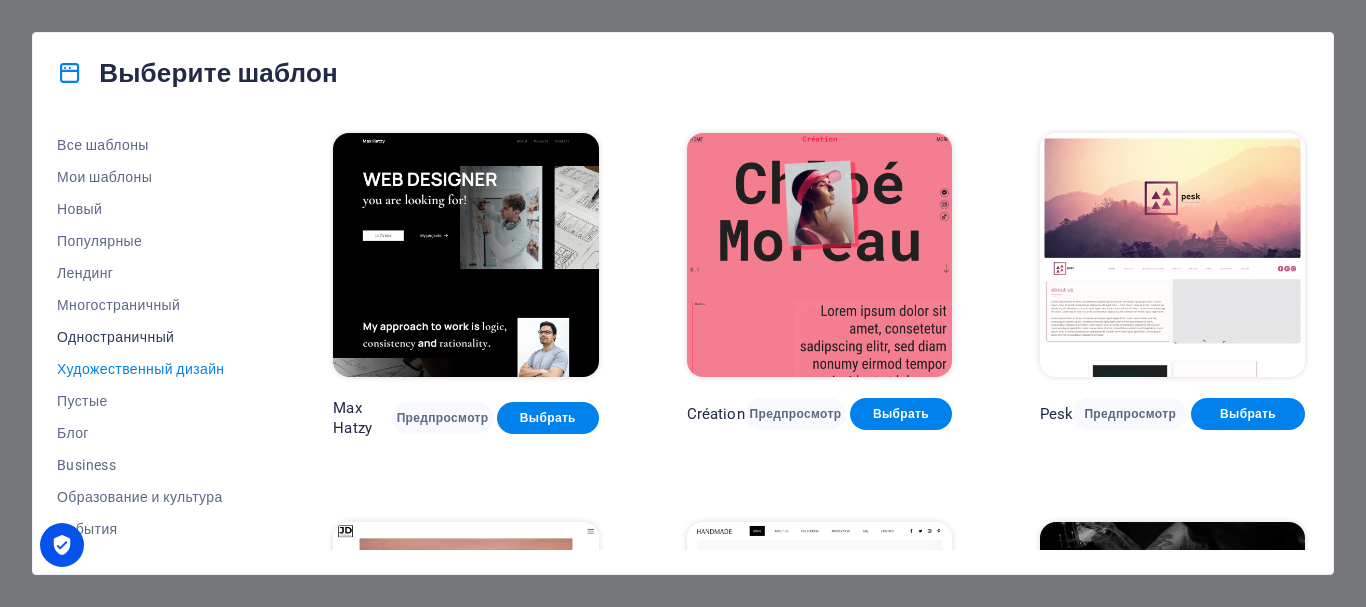 click on "Одностраничный" at bounding box center (151, 337) 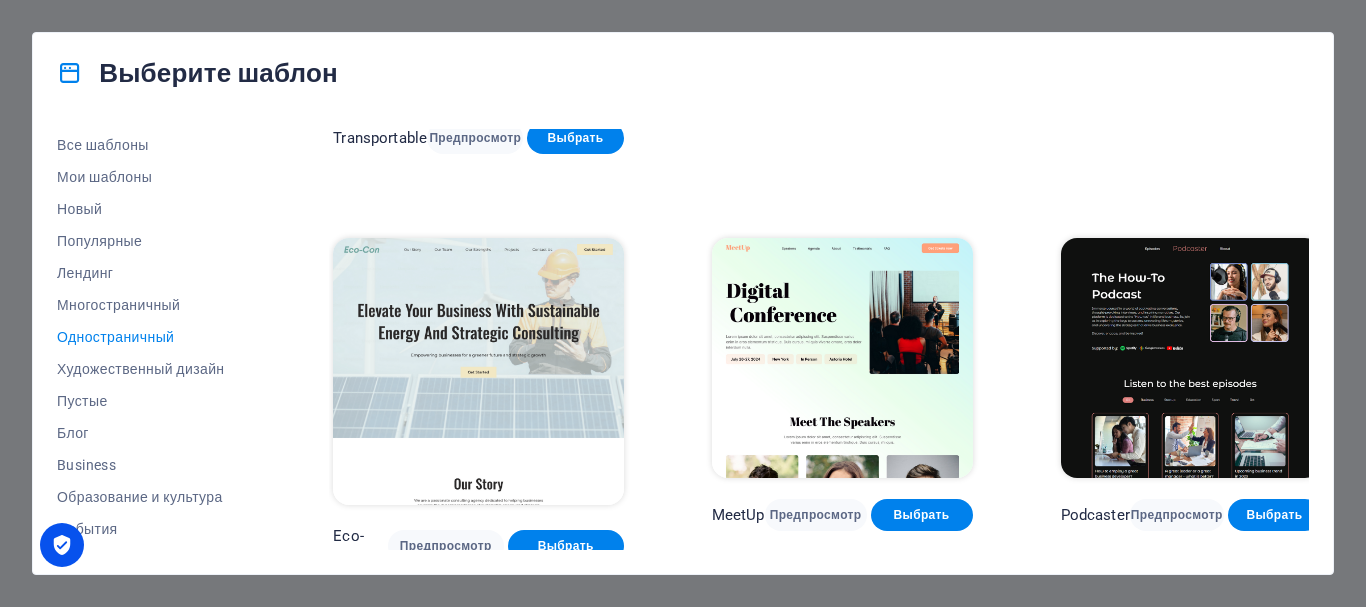 scroll, scrollTop: 400, scrollLeft: 0, axis: vertical 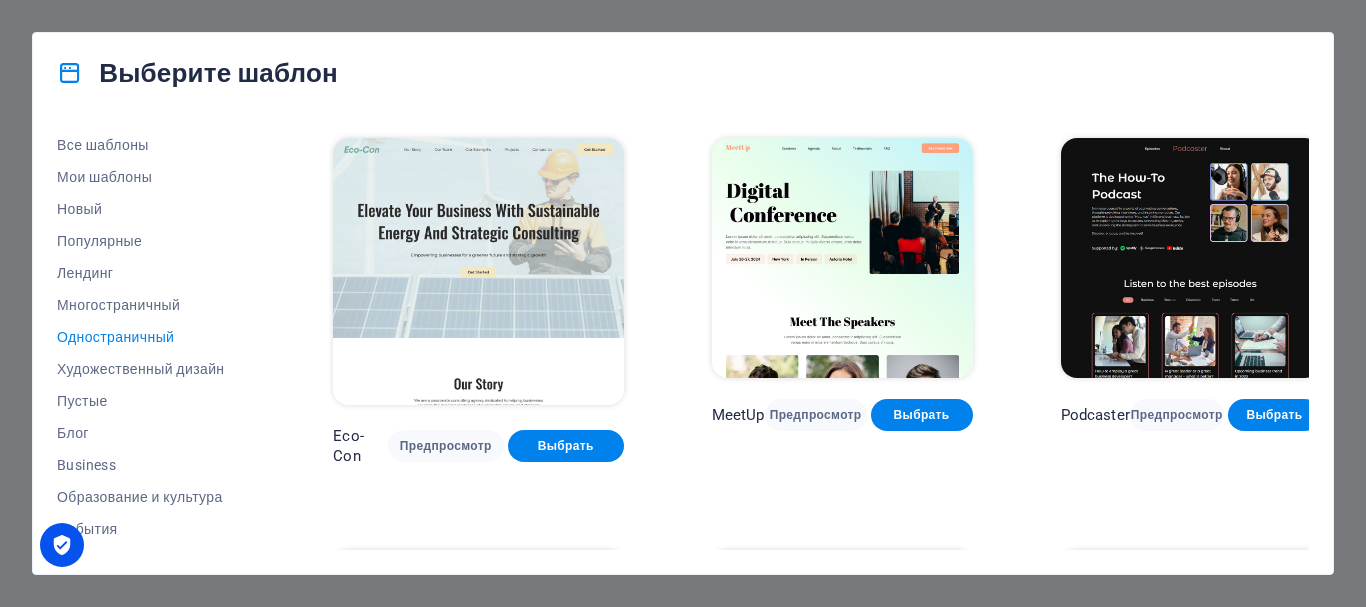click at bounding box center [478, 272] 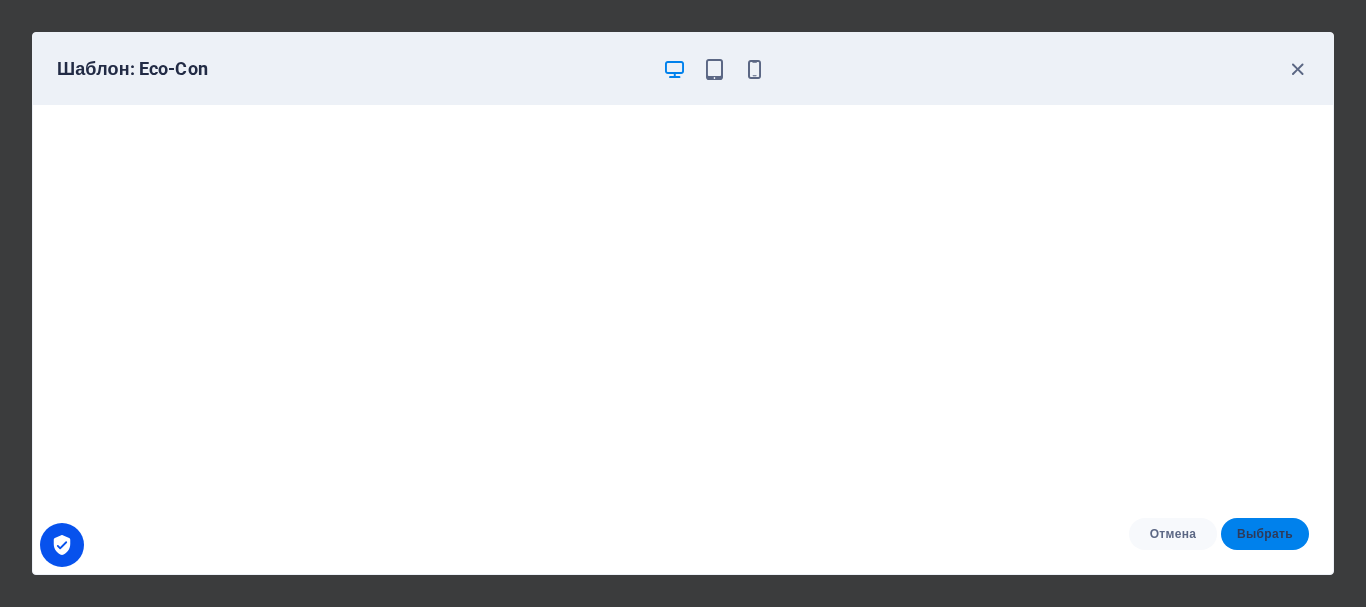 click on "Выбрать" at bounding box center (1265, 534) 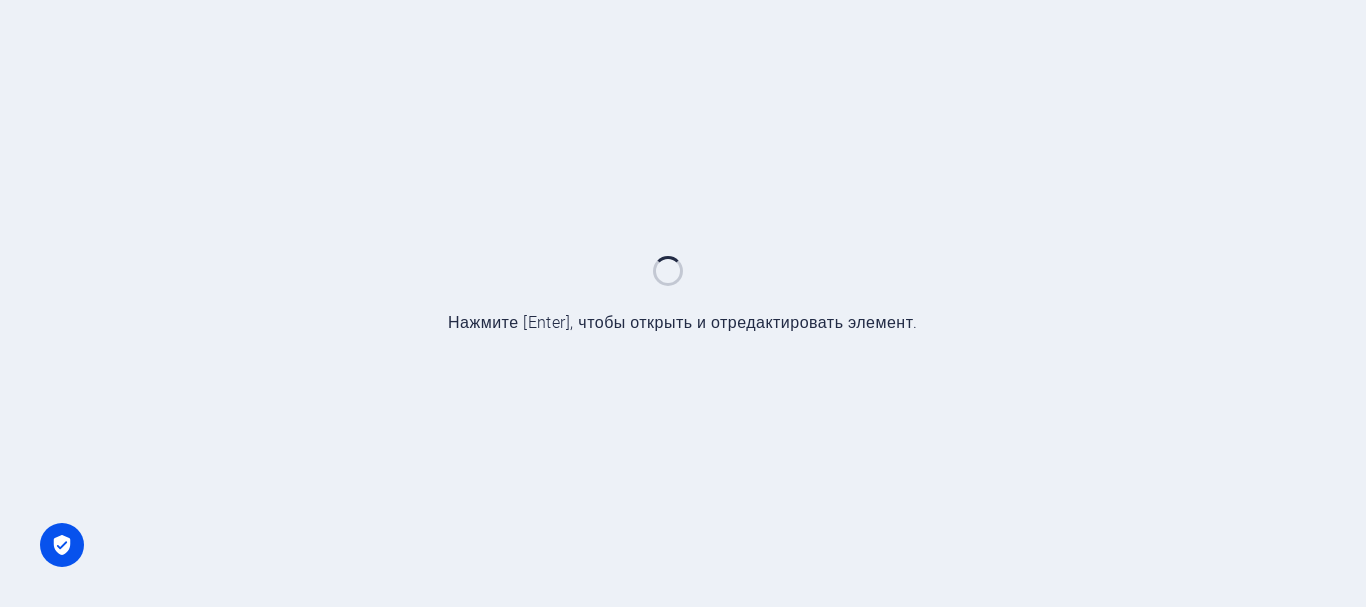 scroll, scrollTop: 0, scrollLeft: 0, axis: both 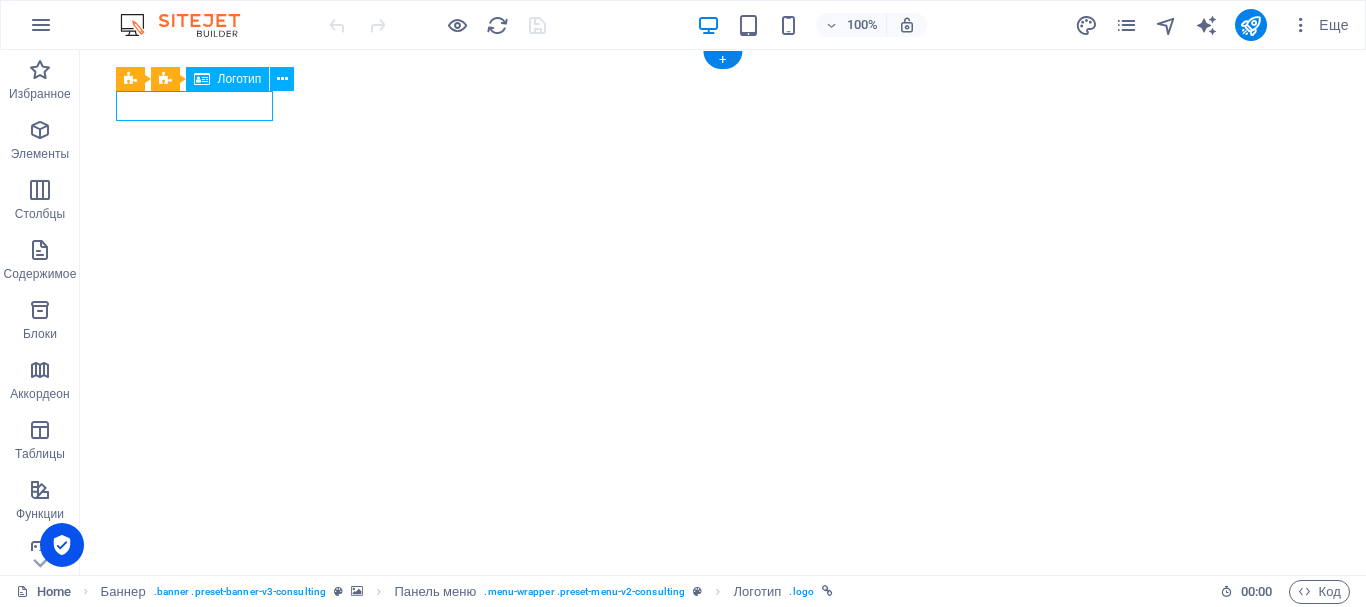 select on "px" 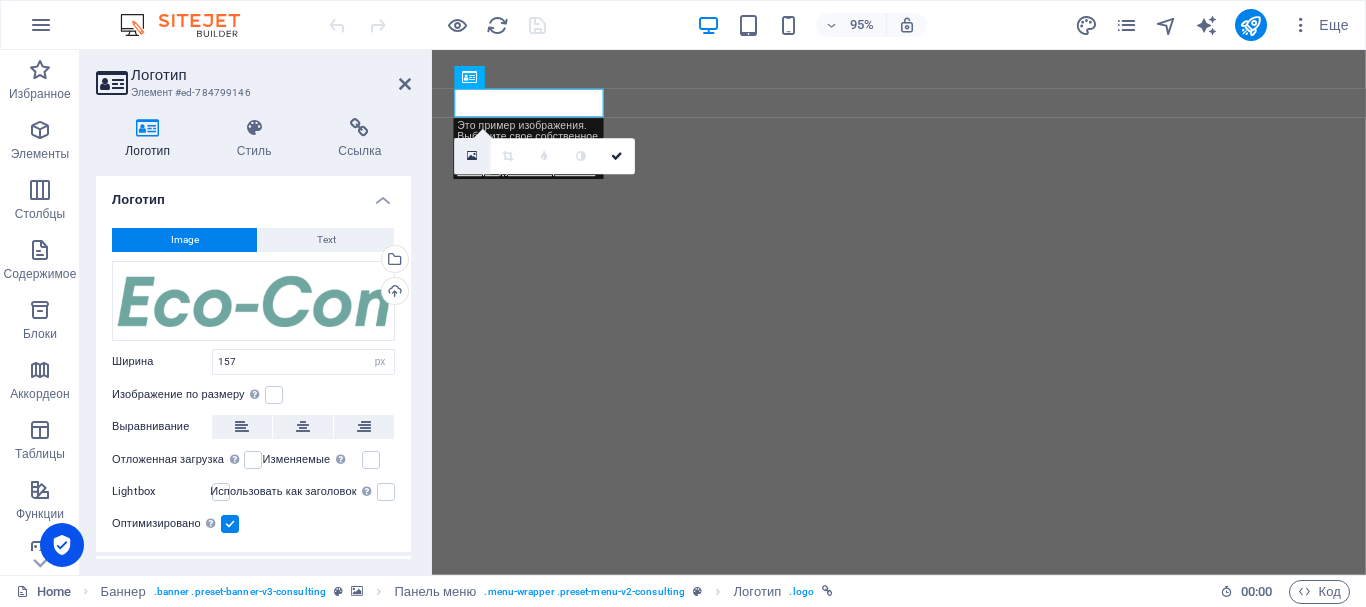 click at bounding box center [473, 156] 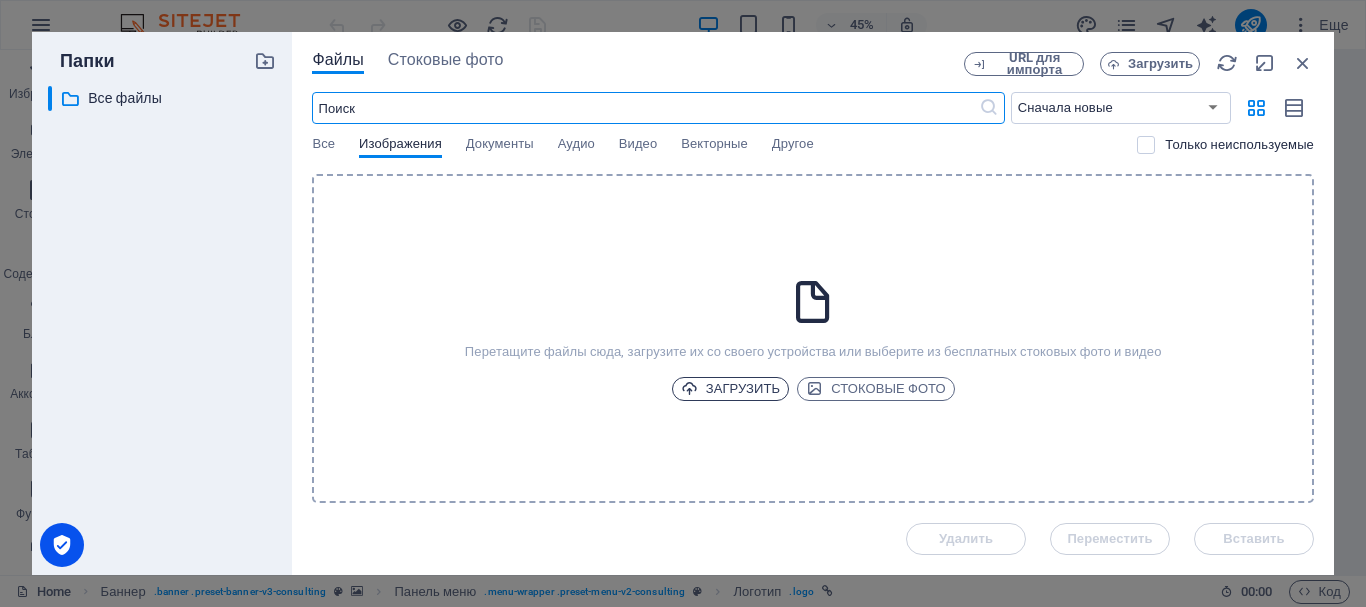 click on "Загрузить" at bounding box center (731, 389) 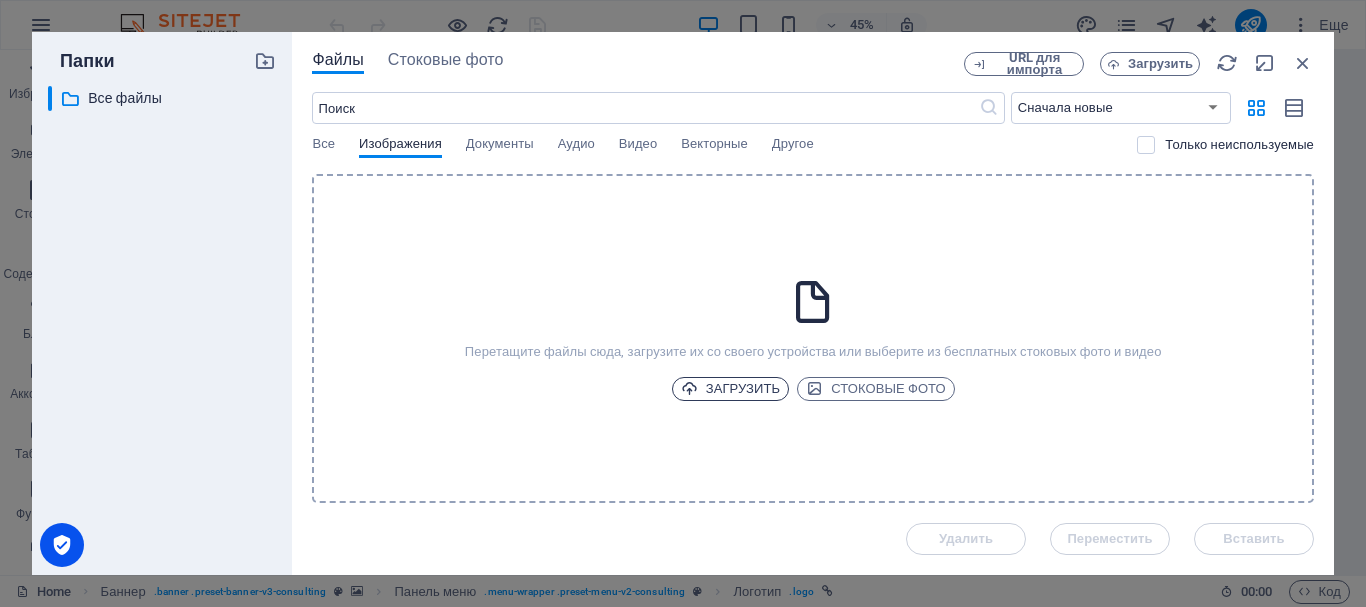 scroll, scrollTop: 0, scrollLeft: 0, axis: both 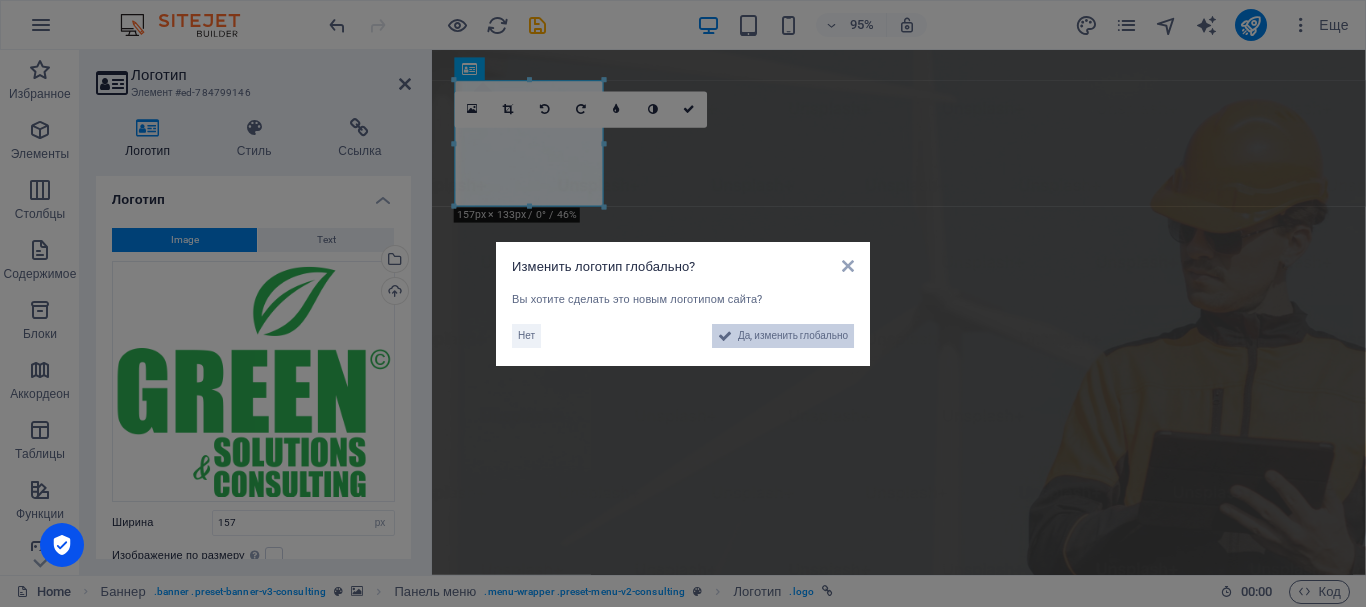click on "Да, изменить глобально" at bounding box center (793, 336) 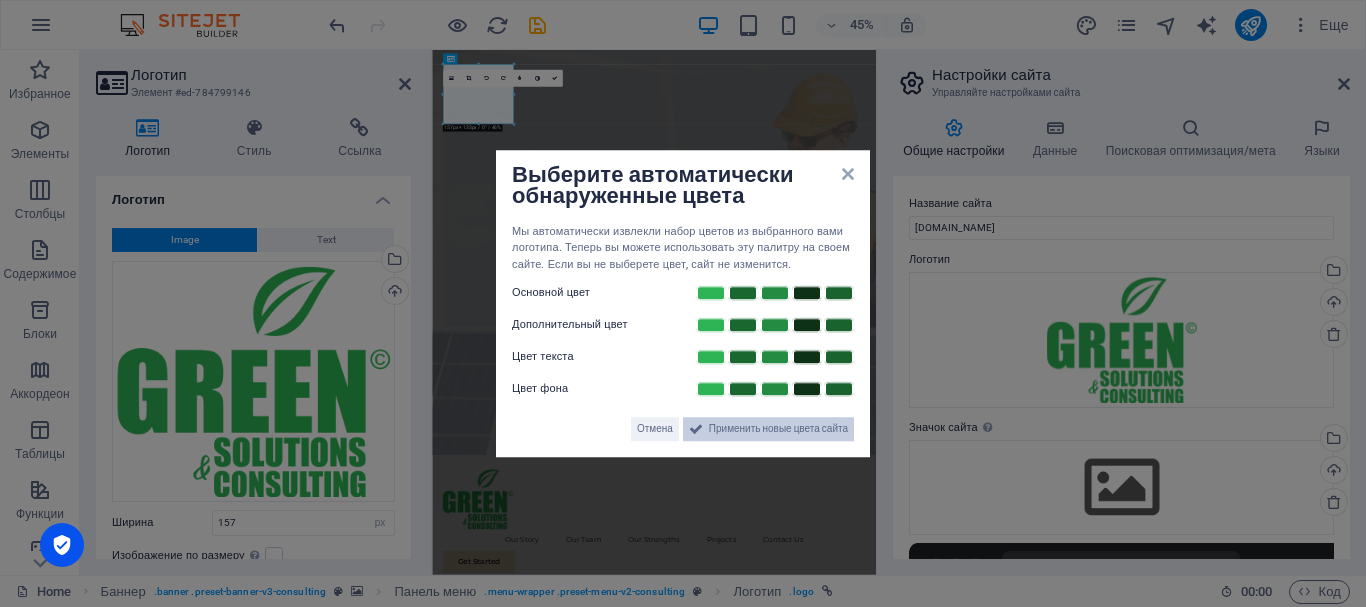 click on "Применить новые цвета сайта" at bounding box center (778, 429) 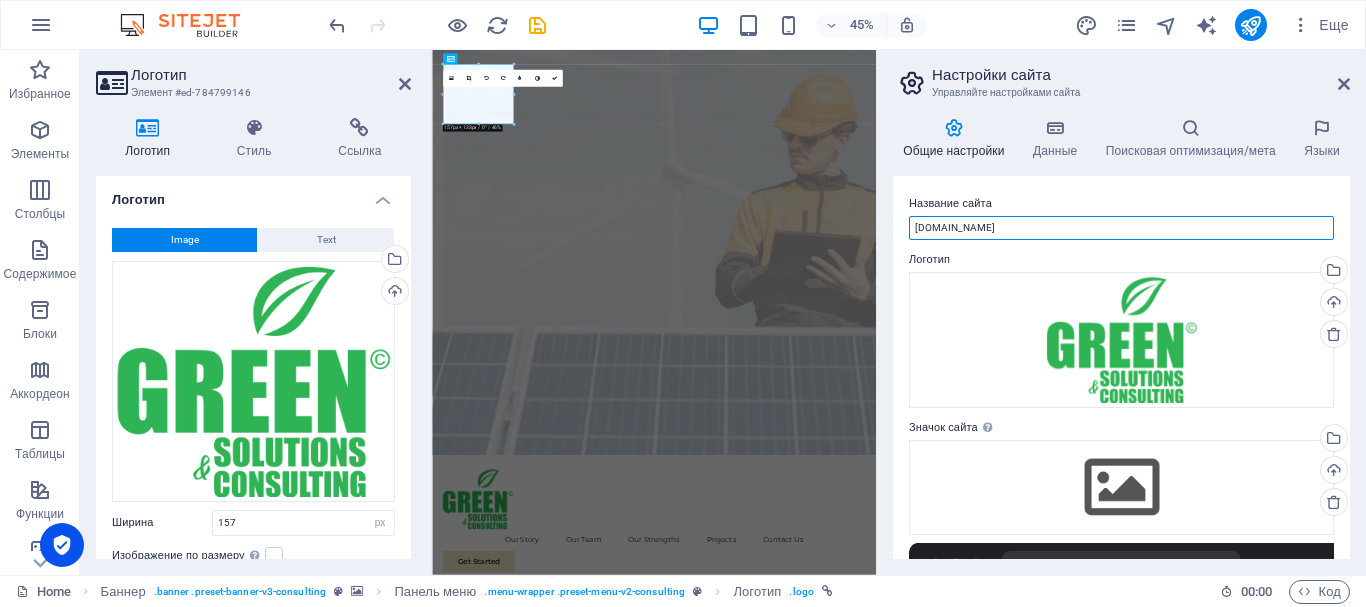 click on "[DOMAIN_NAME]" at bounding box center [1121, 228] 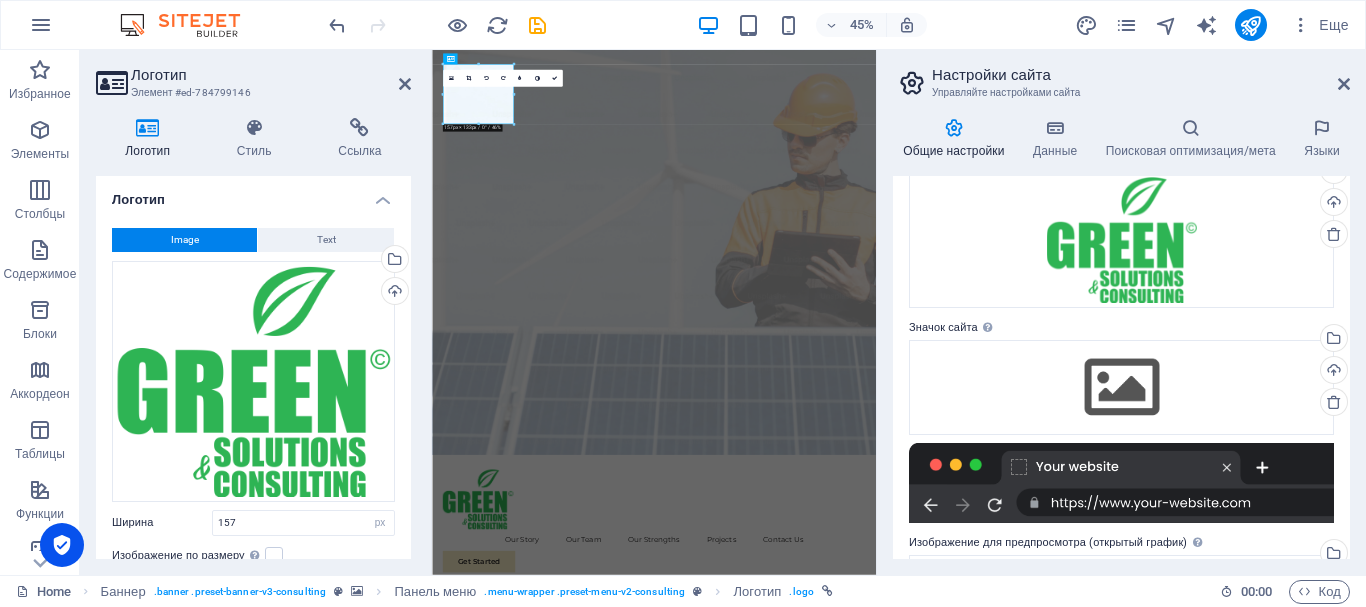 scroll, scrollTop: 200, scrollLeft: 0, axis: vertical 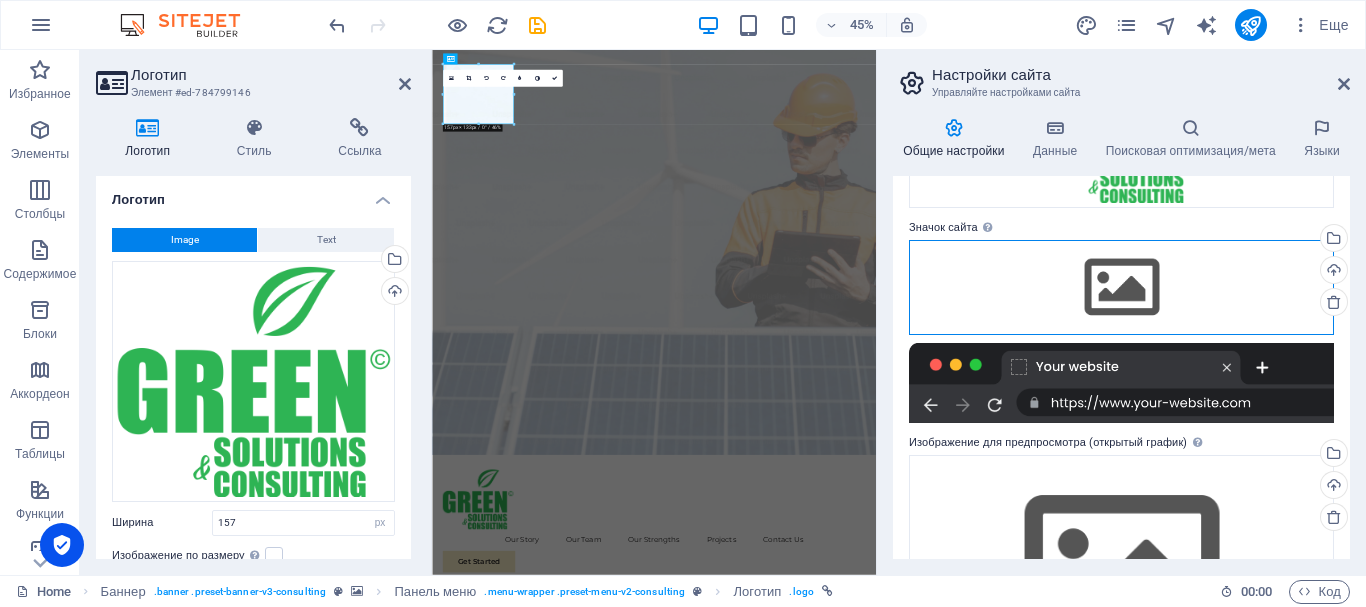 click on "Перетащите файлы сюда, нажмите, чтобы выбрать файлы, или выберите файлы из раздела "Файлы" или из бесплатных стоковых фото и видео" at bounding box center [1121, 287] 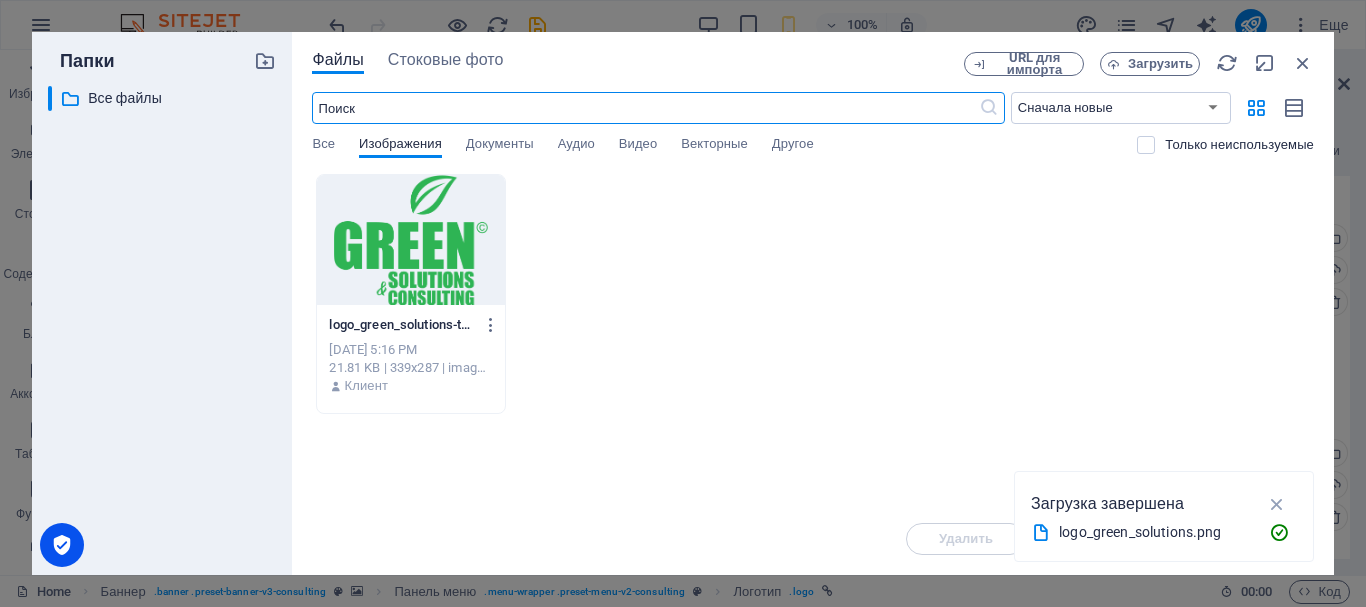 click at bounding box center (410, 240) 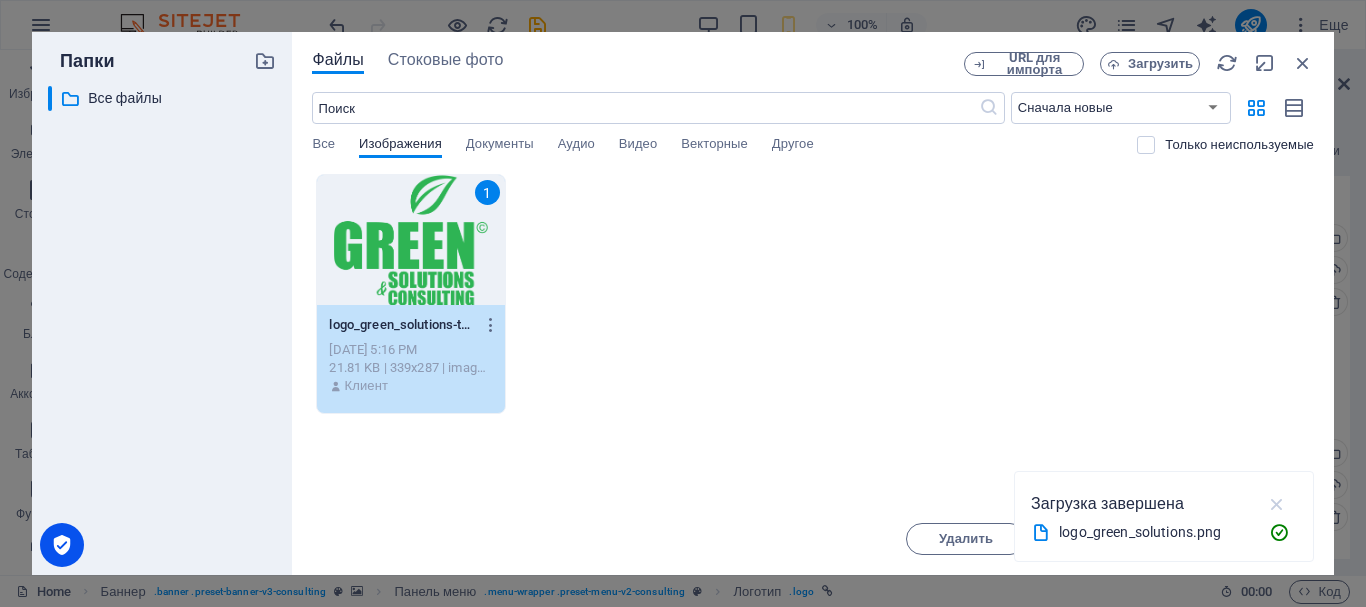 click at bounding box center [1277, 504] 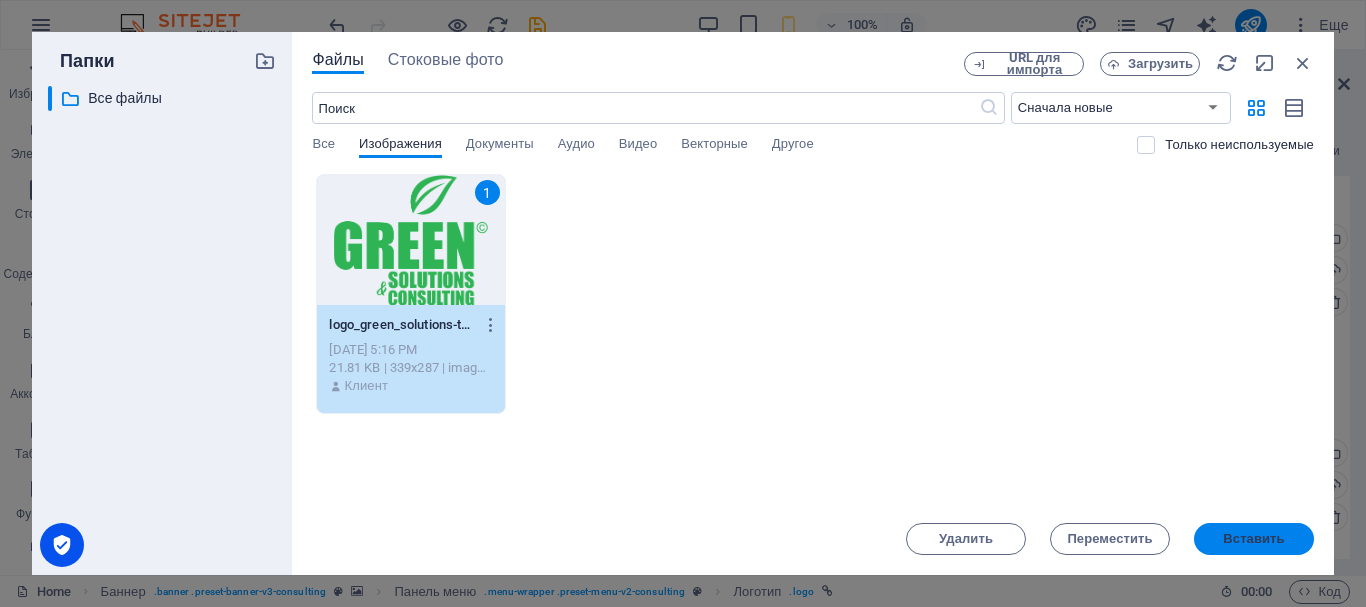 click on "Вставить" at bounding box center [1253, 539] 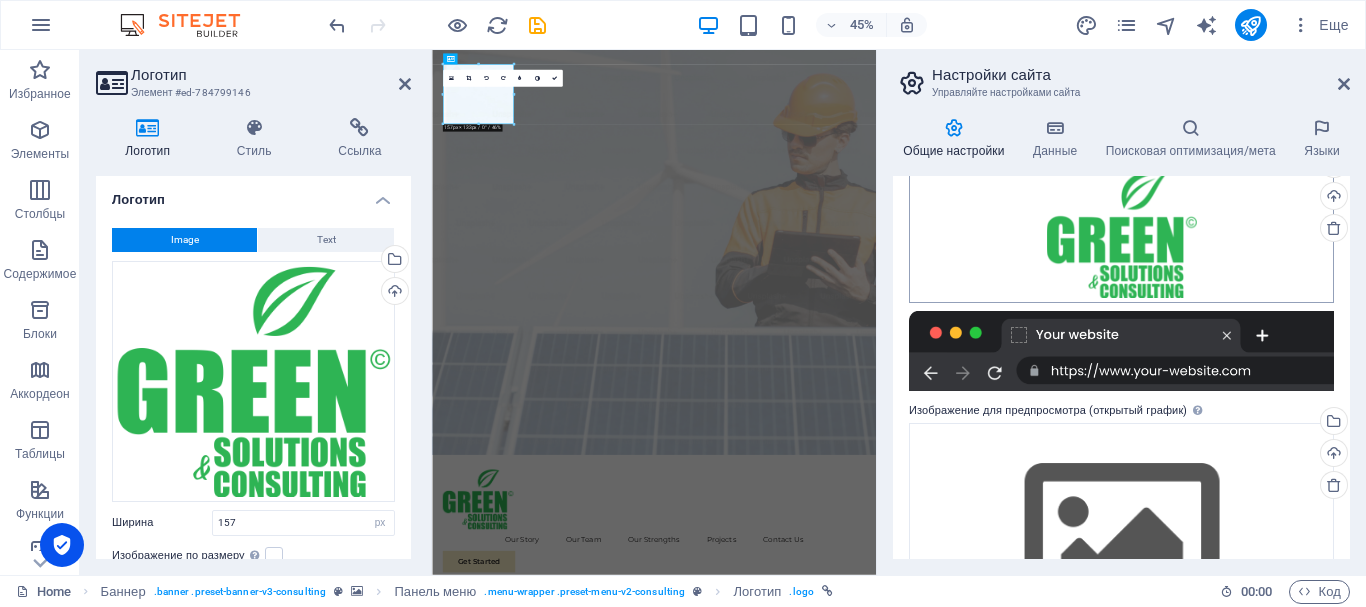 scroll, scrollTop: 300, scrollLeft: 0, axis: vertical 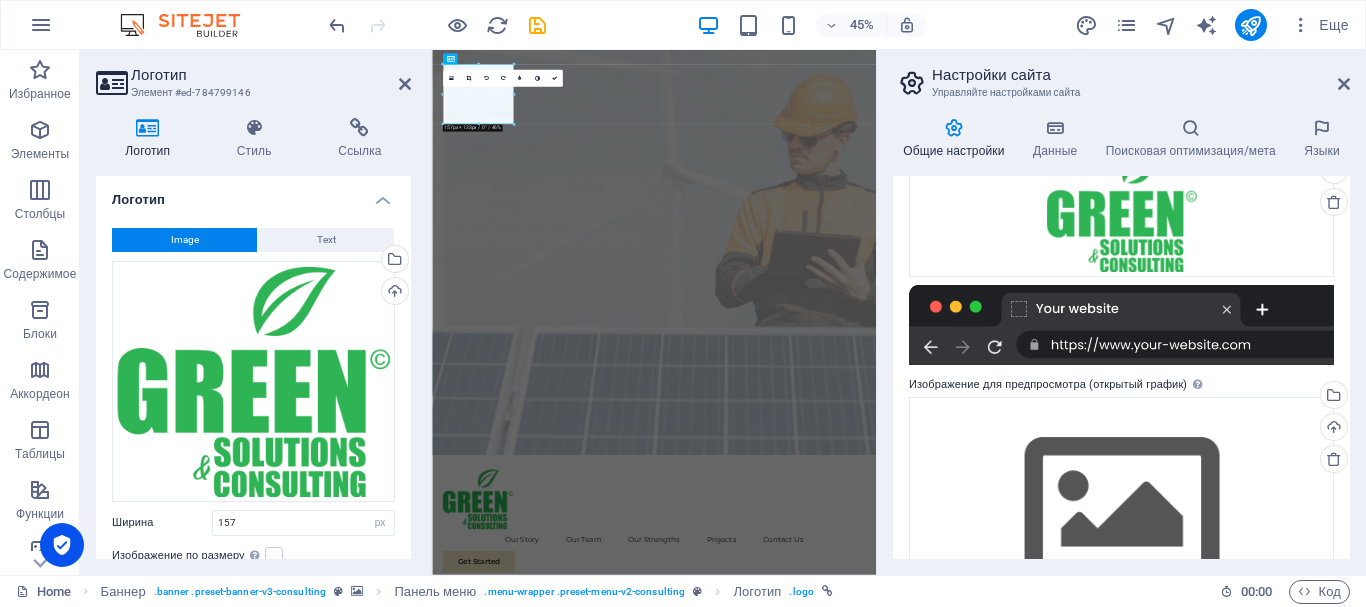 click at bounding box center [1121, 325] 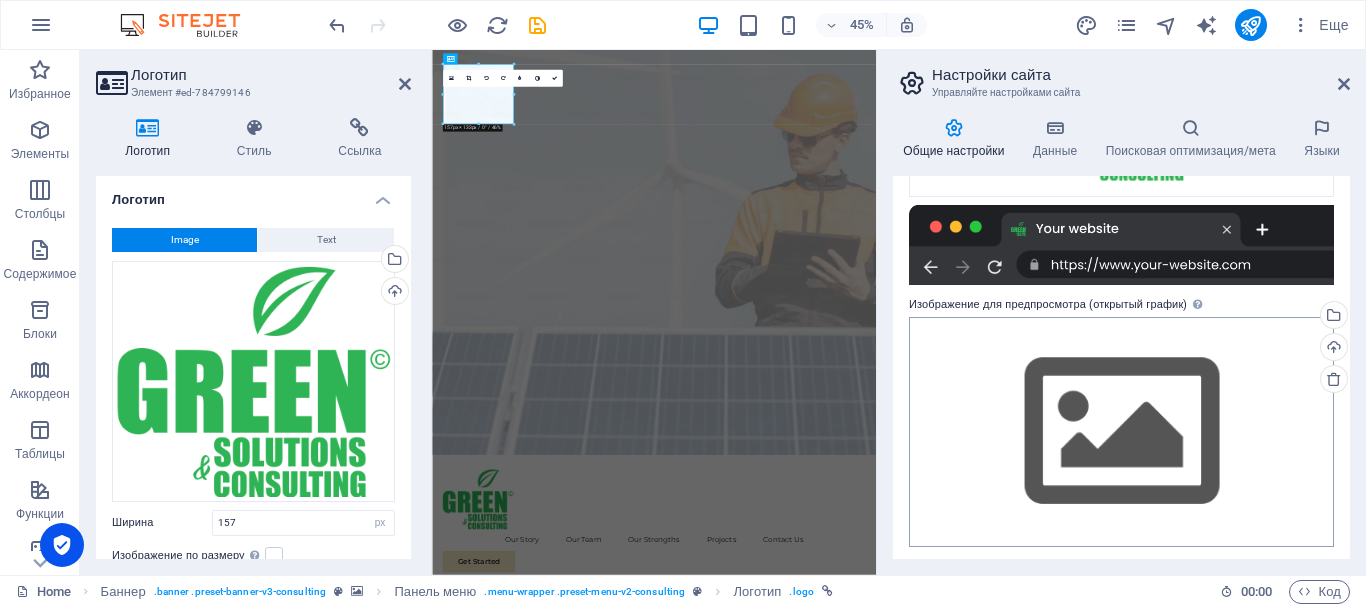 scroll, scrollTop: 407, scrollLeft: 0, axis: vertical 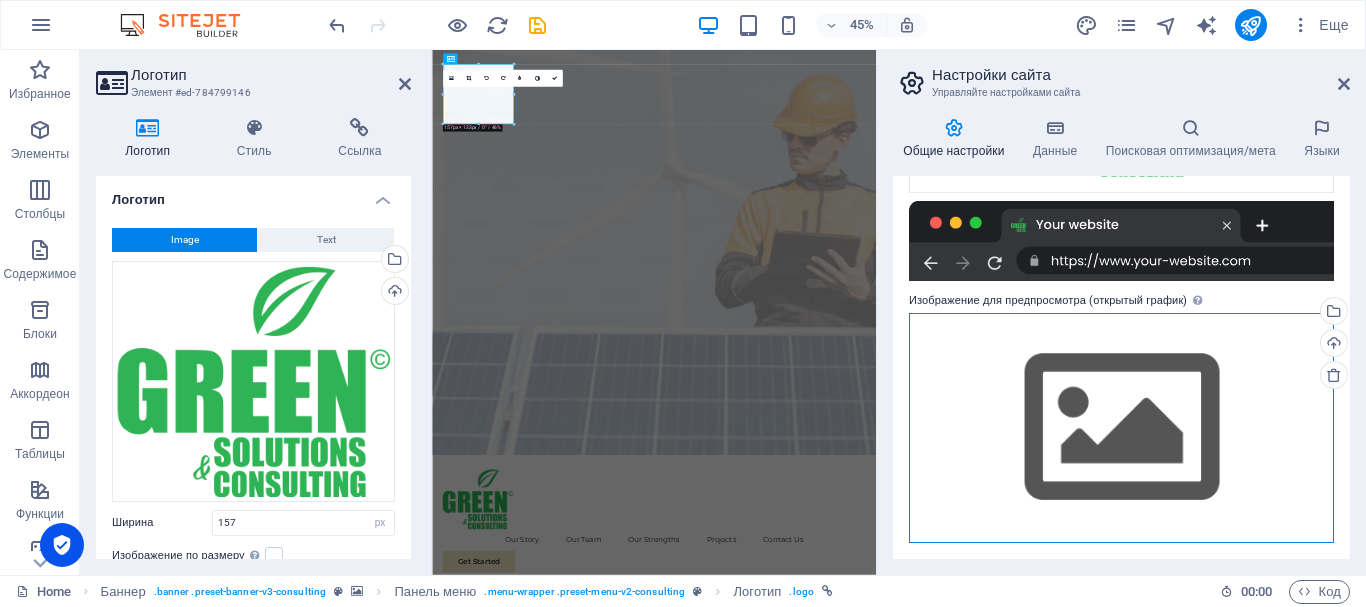 click on "Перетащите файлы сюда, нажмите, чтобы выбрать файлы, или выберите файлы из раздела "Файлы" или из бесплатных стоковых фото и видео" at bounding box center [1121, 427] 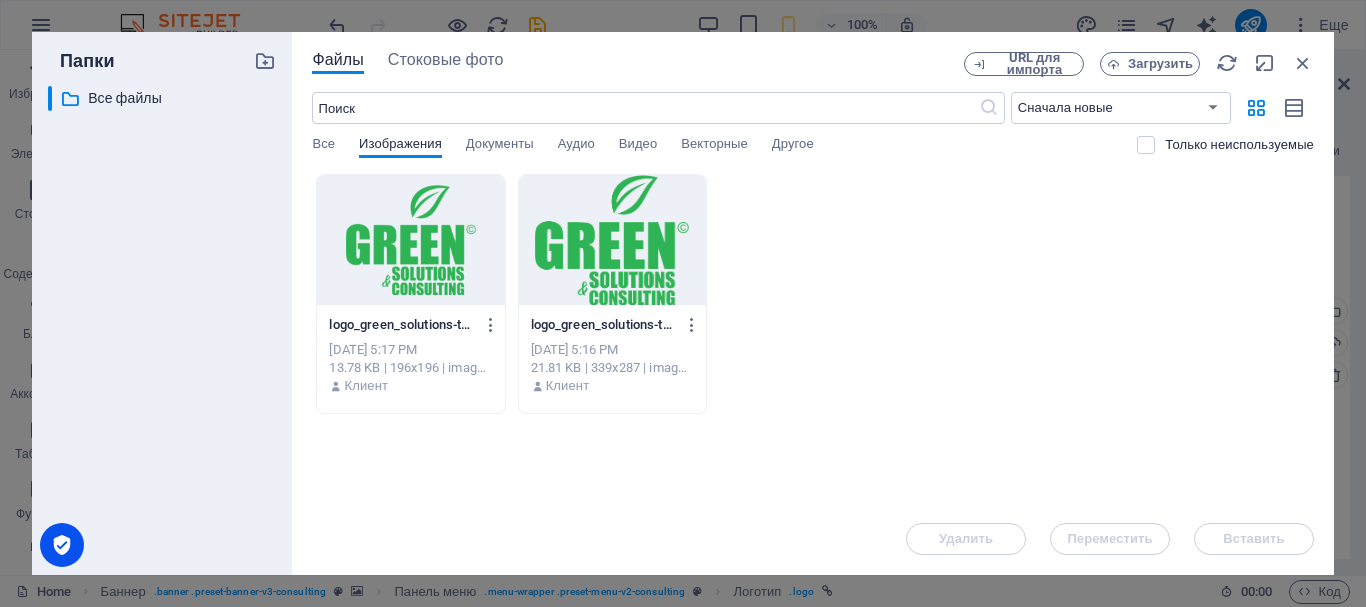 click at bounding box center [612, 240] 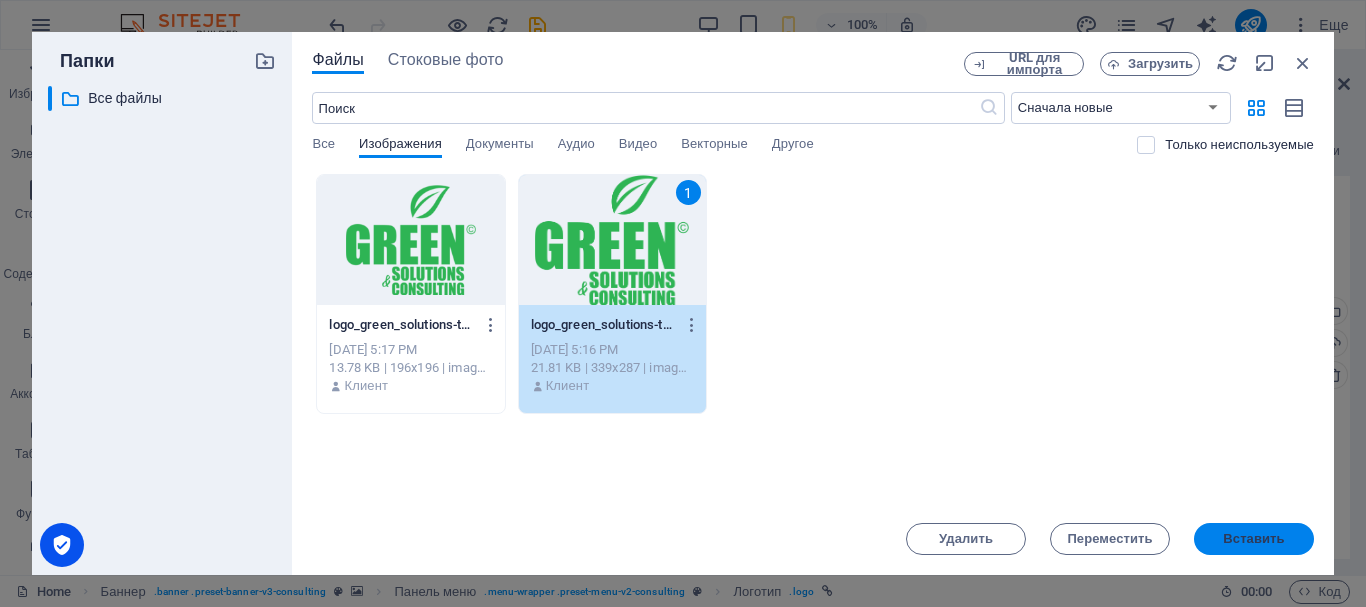 click on "Вставить" at bounding box center [1253, 539] 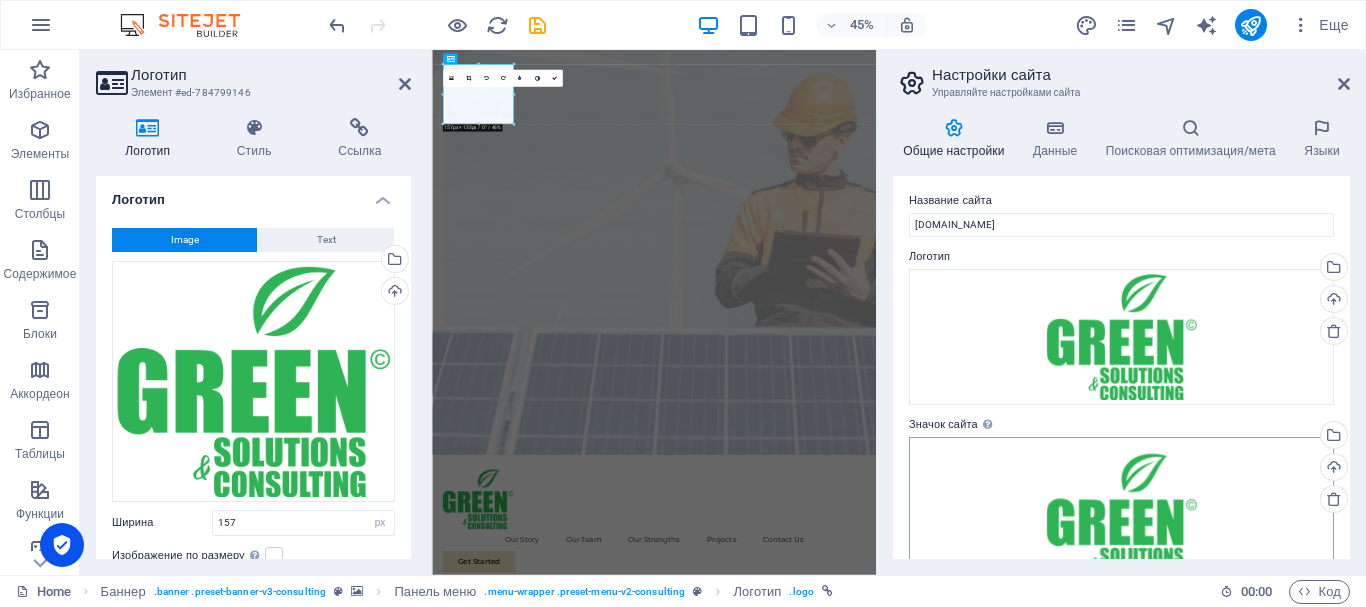 scroll, scrollTop: 0, scrollLeft: 0, axis: both 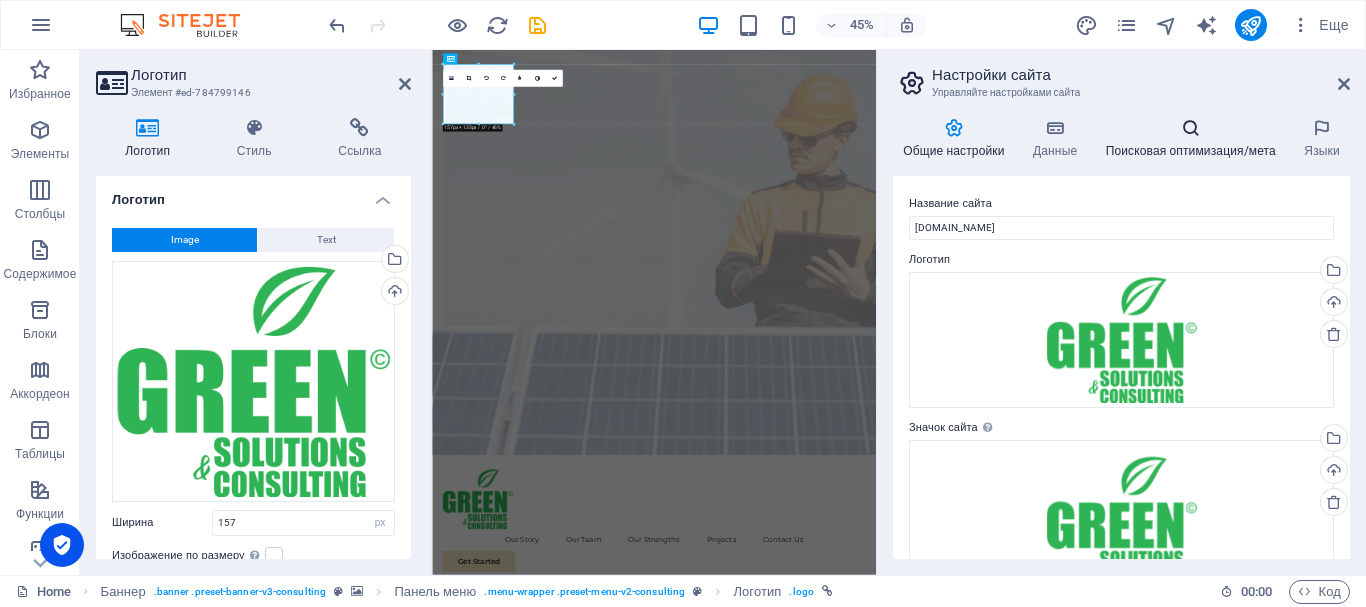 click at bounding box center (1190, 128) 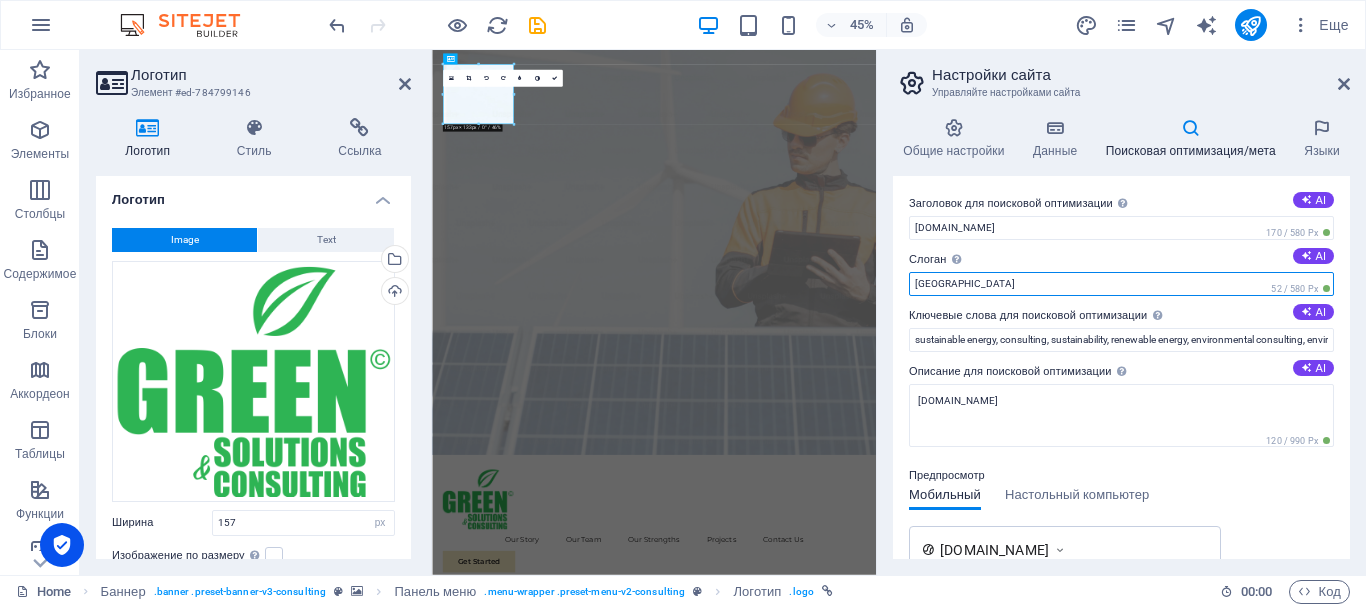 click on "[GEOGRAPHIC_DATA]" at bounding box center (1121, 284) 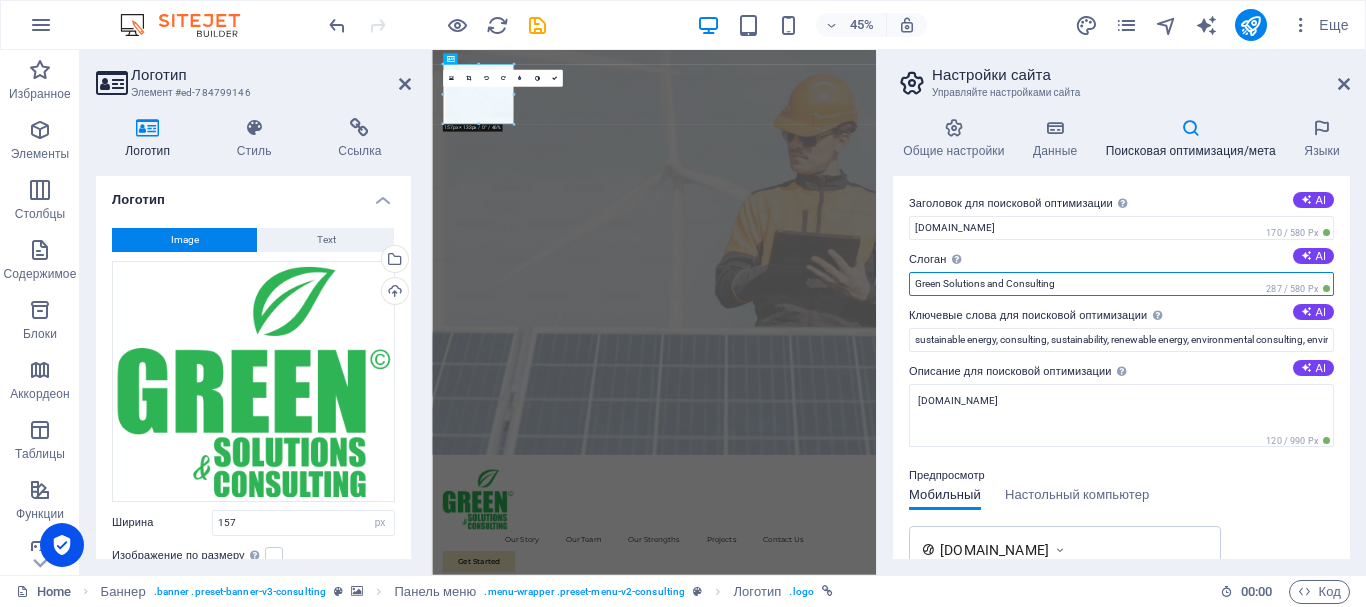 drag, startPoint x: 1074, startPoint y: 283, endPoint x: 988, endPoint y: 278, distance: 86.145226 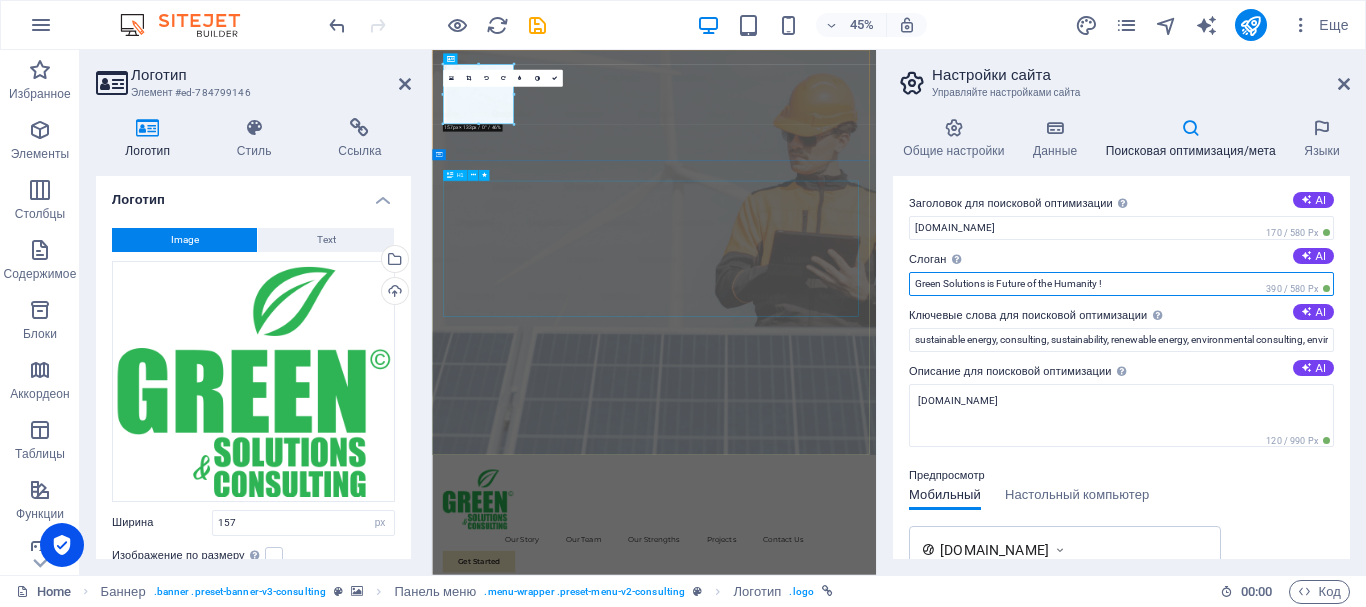 drag, startPoint x: 1579, startPoint y: 334, endPoint x: 1369, endPoint y: 569, distance: 315.1587 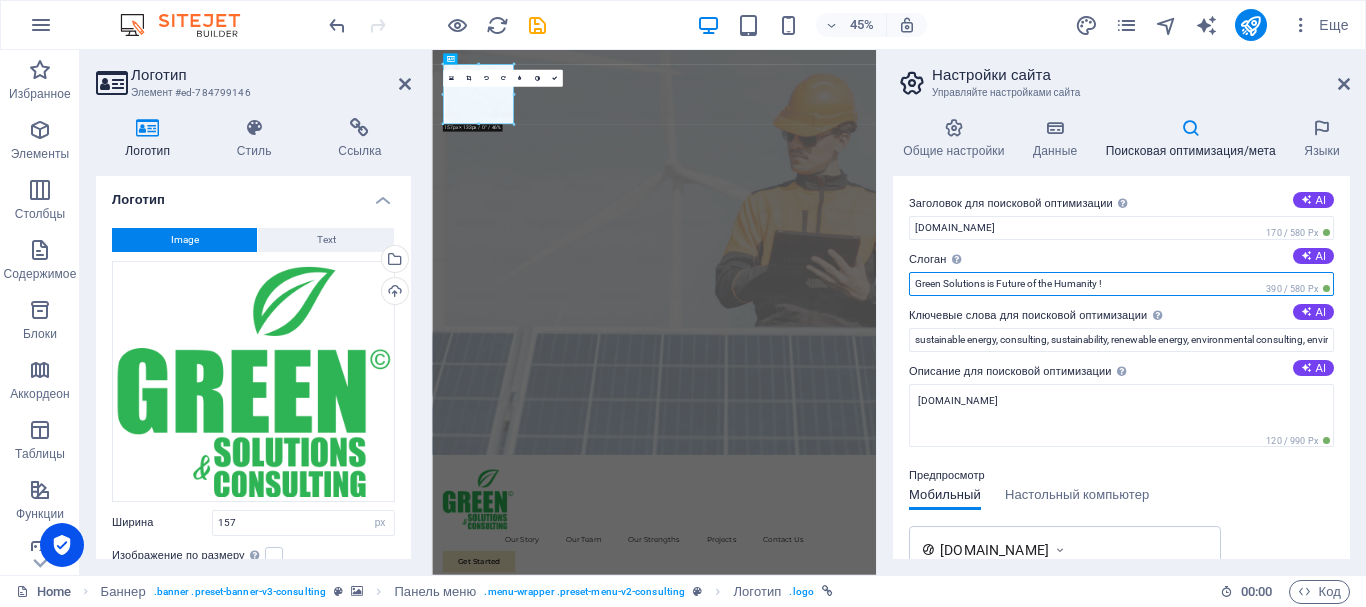 drag, startPoint x: 1124, startPoint y: 283, endPoint x: 888, endPoint y: 273, distance: 236.21178 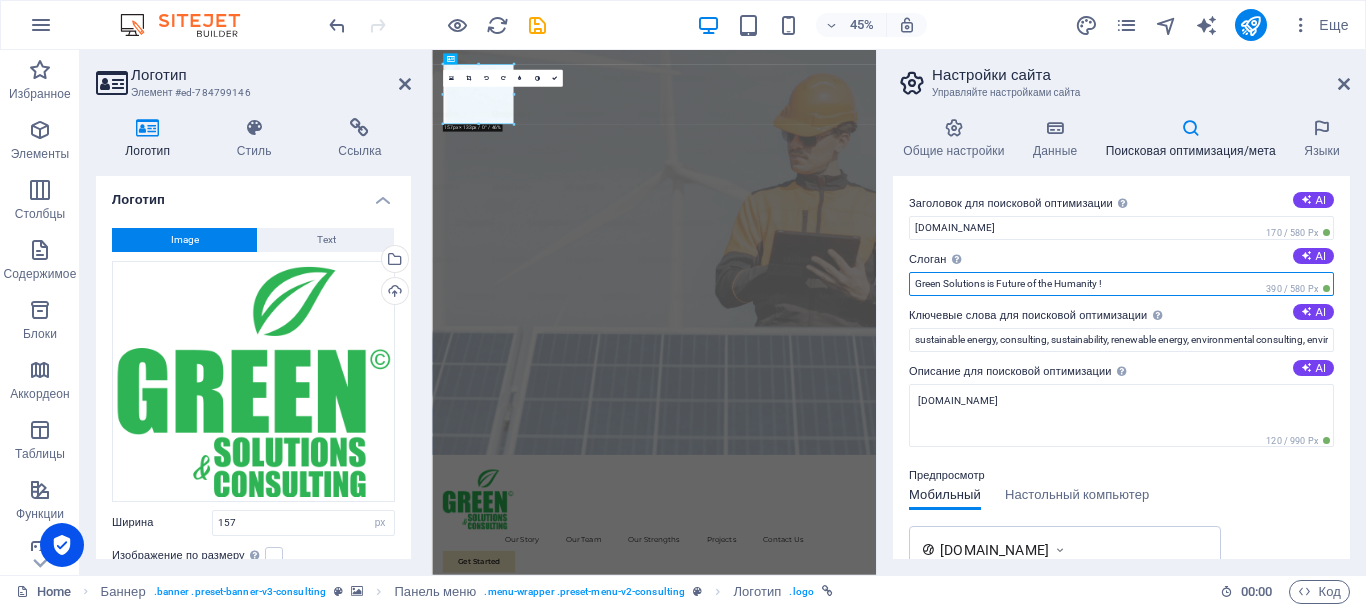 click on "Общие настройки  Данные  Поисковая оптимизация/мета  Языки Название сайта [DOMAIN_NAME] Логотип Перетащите файлы сюда, нажмите, чтобы выбрать файлы, или выберите файлы из раздела "Файлы" или из бесплатных стоковых фото и видео Выберите файлы из менеджера файлов или из стоковых фото либо загрузите файлы Загрузить Значок сайта Установите значок сайта. Значок сайта — это небольшой значок, отображаемый на вкладке браузера рядом с названием сайта. Он помогает посетителям узнавать ваш сайт. Перетащите файлы сюда, нажмите, чтобы выбрать файлы, или Загрузить Имя AI" at bounding box center [1121, 338] 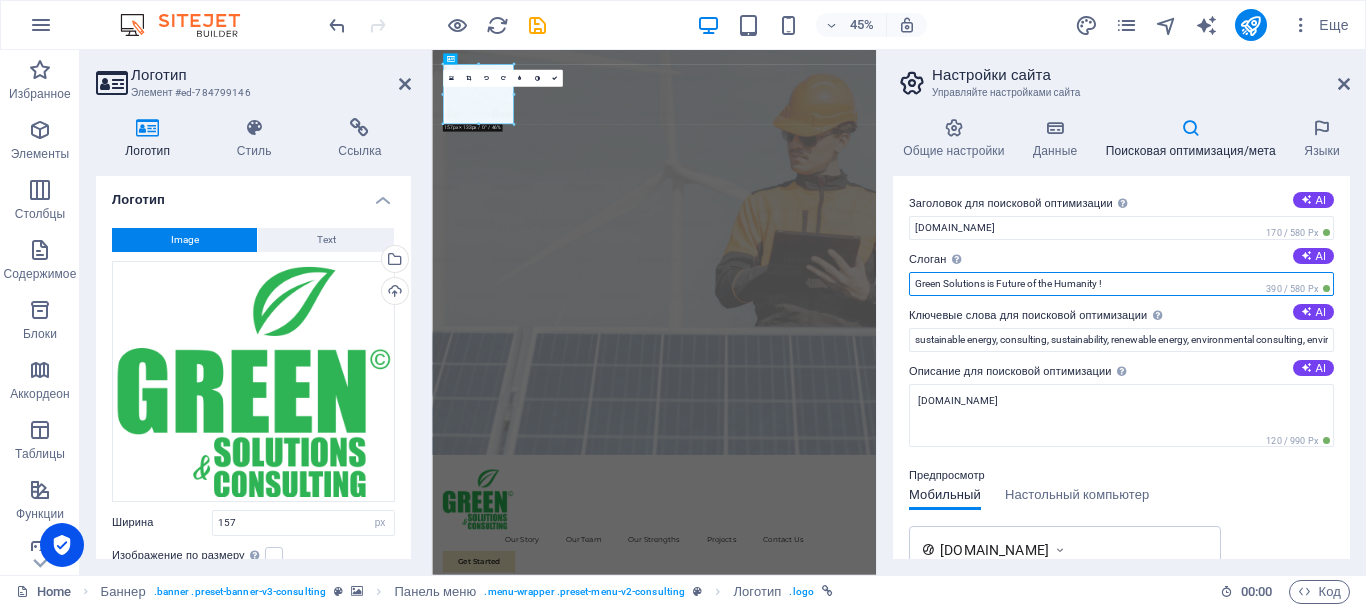 click on "Green Solutions is Future of the Humanity !" at bounding box center (1121, 284) 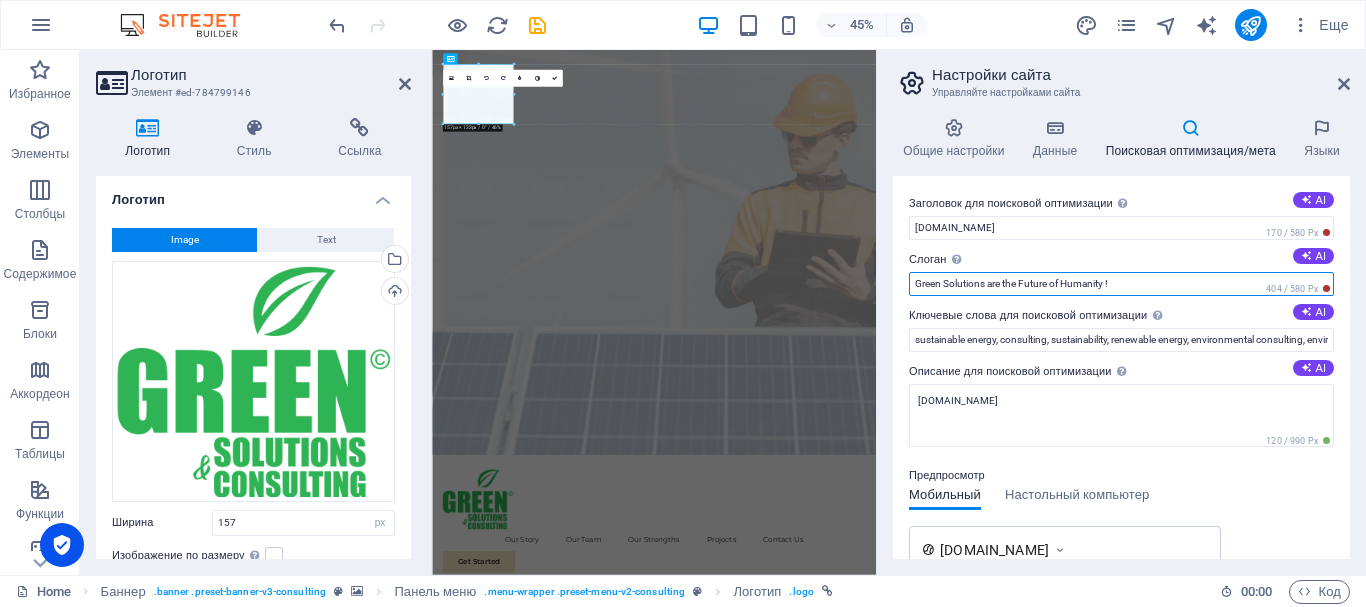 click on "Green Solutions are the Future of Humanity !" at bounding box center (1121, 284) 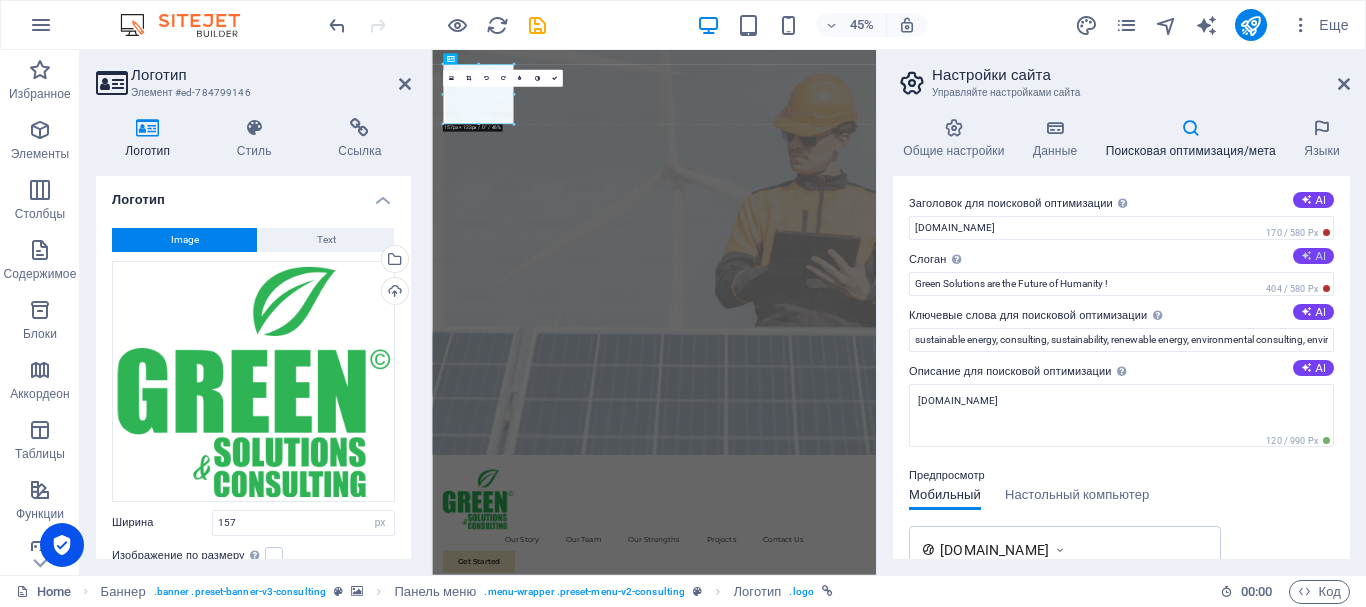 click on "AI" at bounding box center [1313, 256] 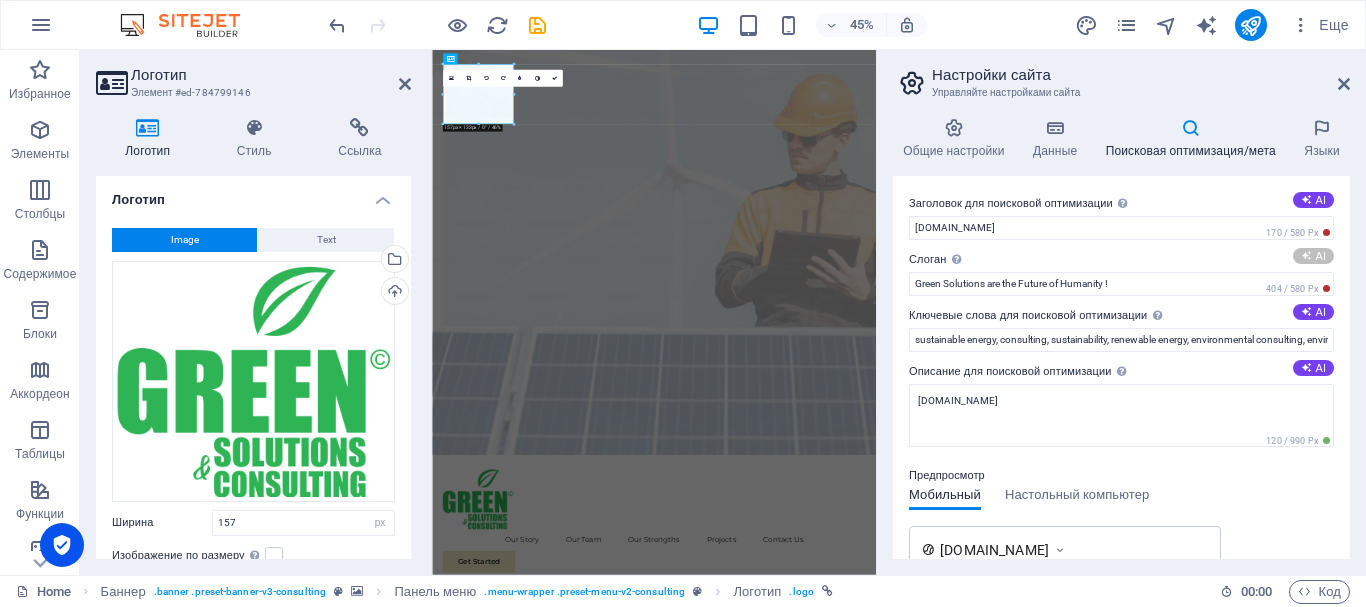 type on "Empowering Growth Through Sustainable Practices" 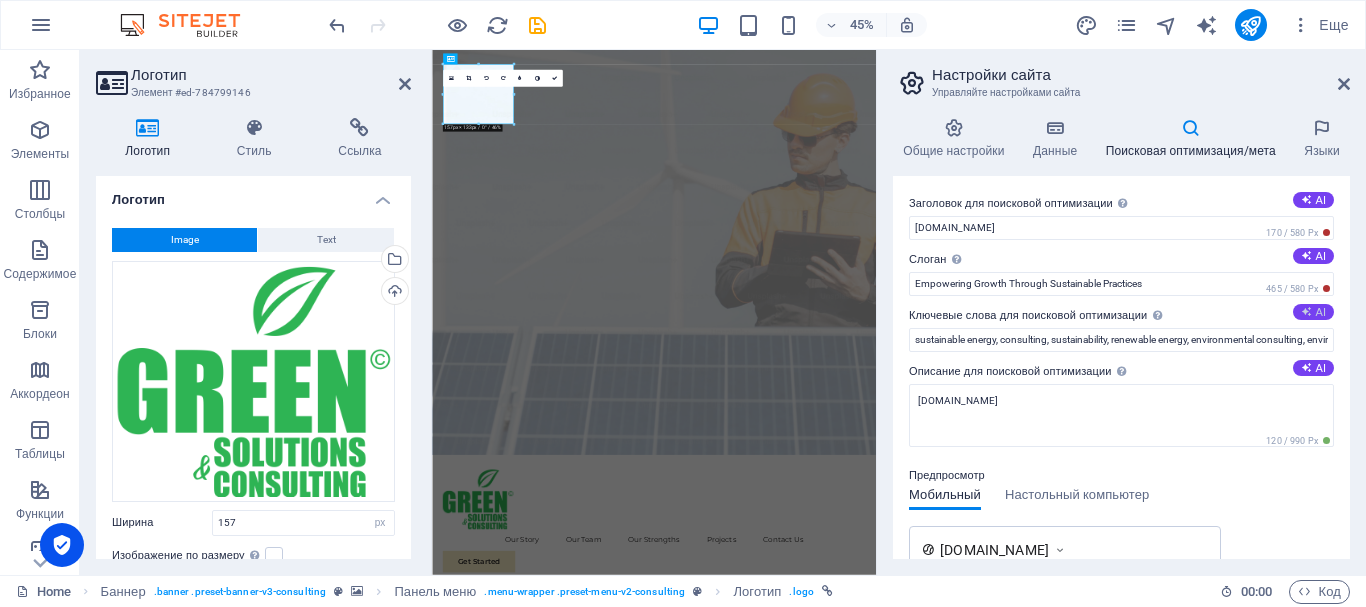 click on "AI" at bounding box center (1313, 312) 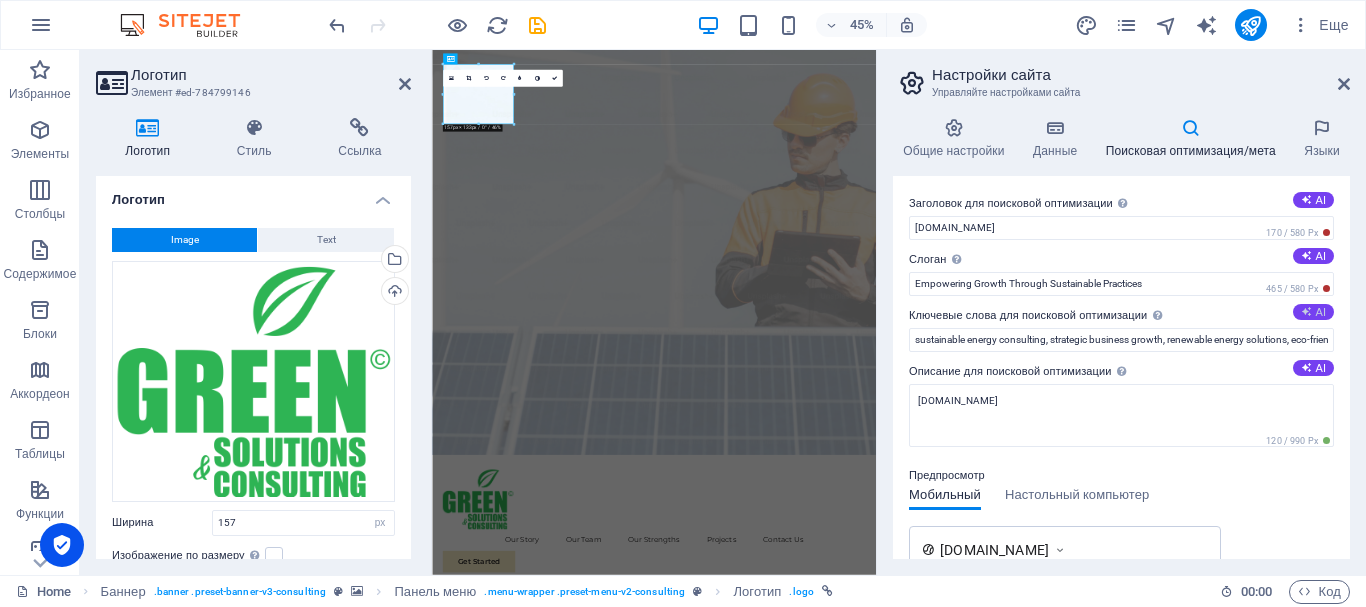 click at bounding box center [1306, 311] 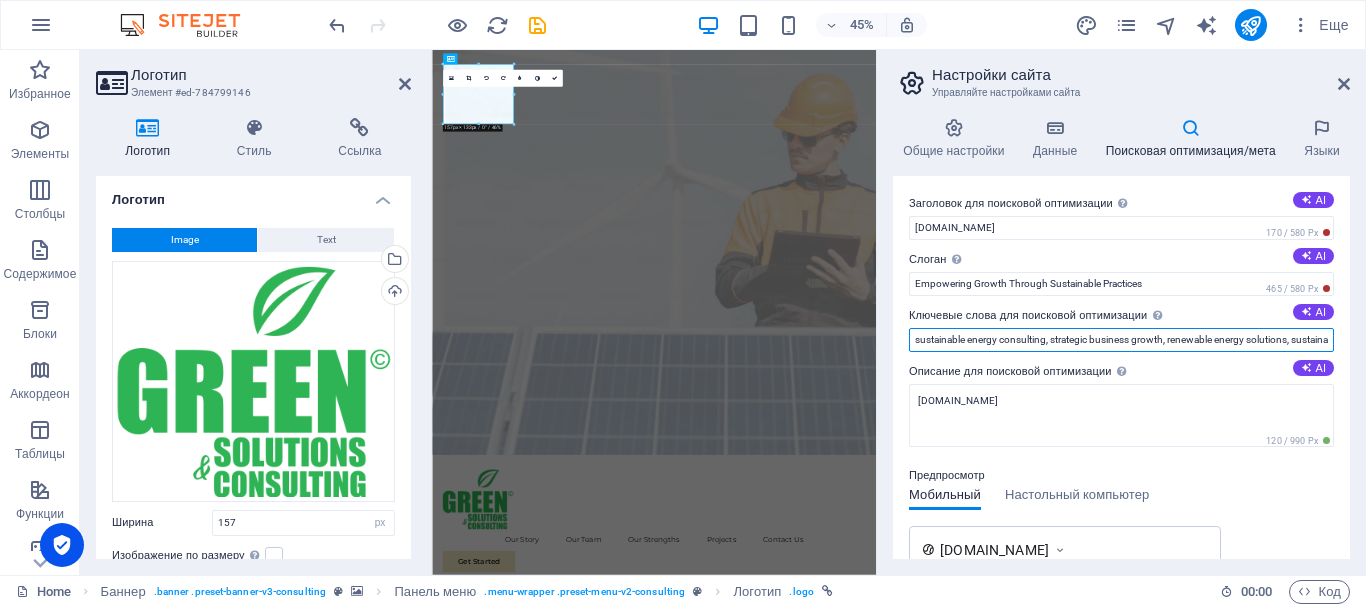 click on "sustainable energy consulting, strategic business growth, renewable energy solutions, sustainability integration, eco-friendly practices, market expansion strategy" at bounding box center (1121, 340) 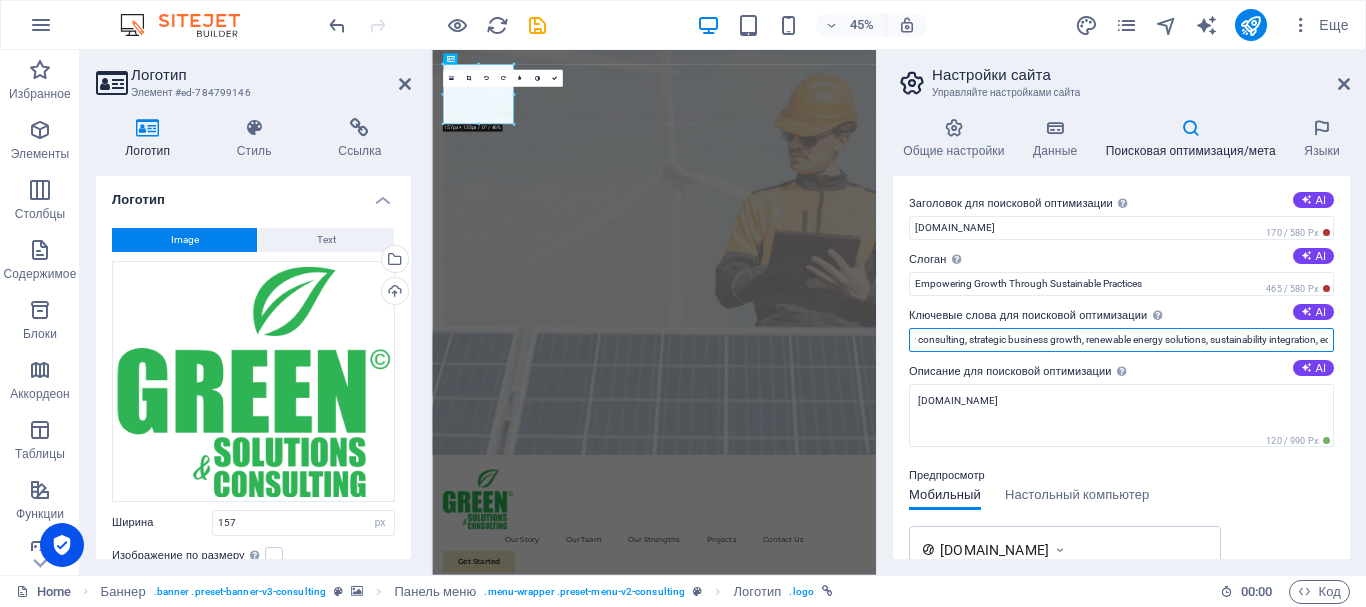 scroll, scrollTop: 0, scrollLeft: 304, axis: horizontal 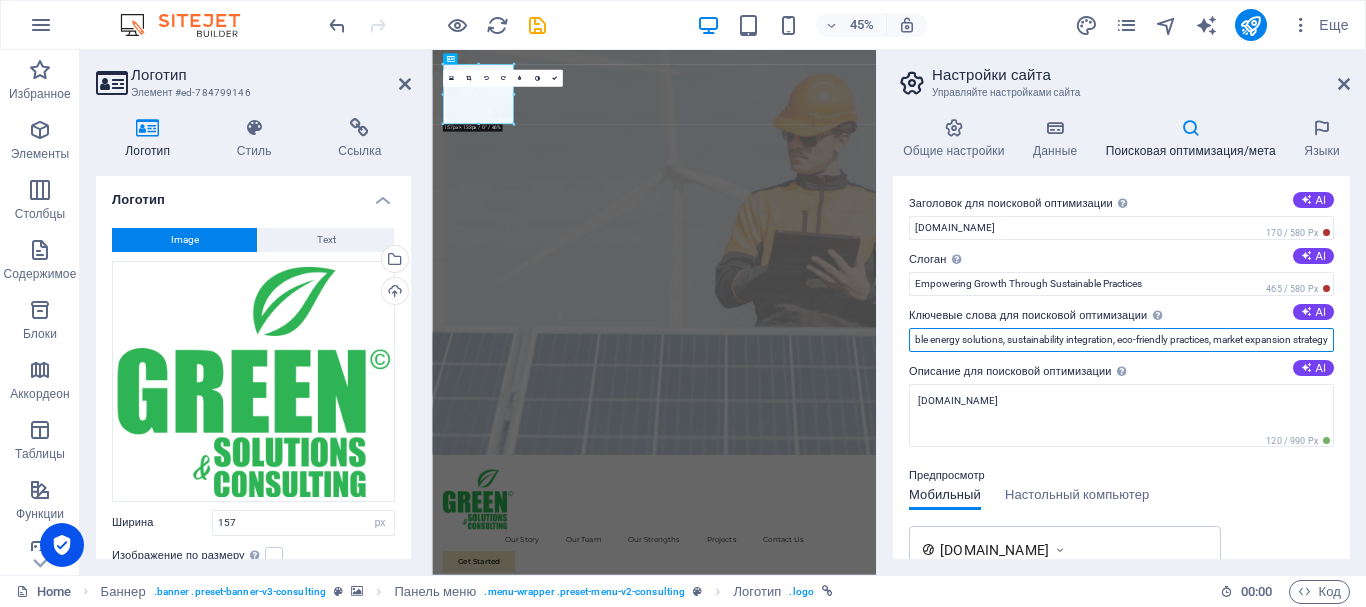 drag, startPoint x: 1259, startPoint y: 344, endPoint x: 1365, endPoint y: 342, distance: 106.01887 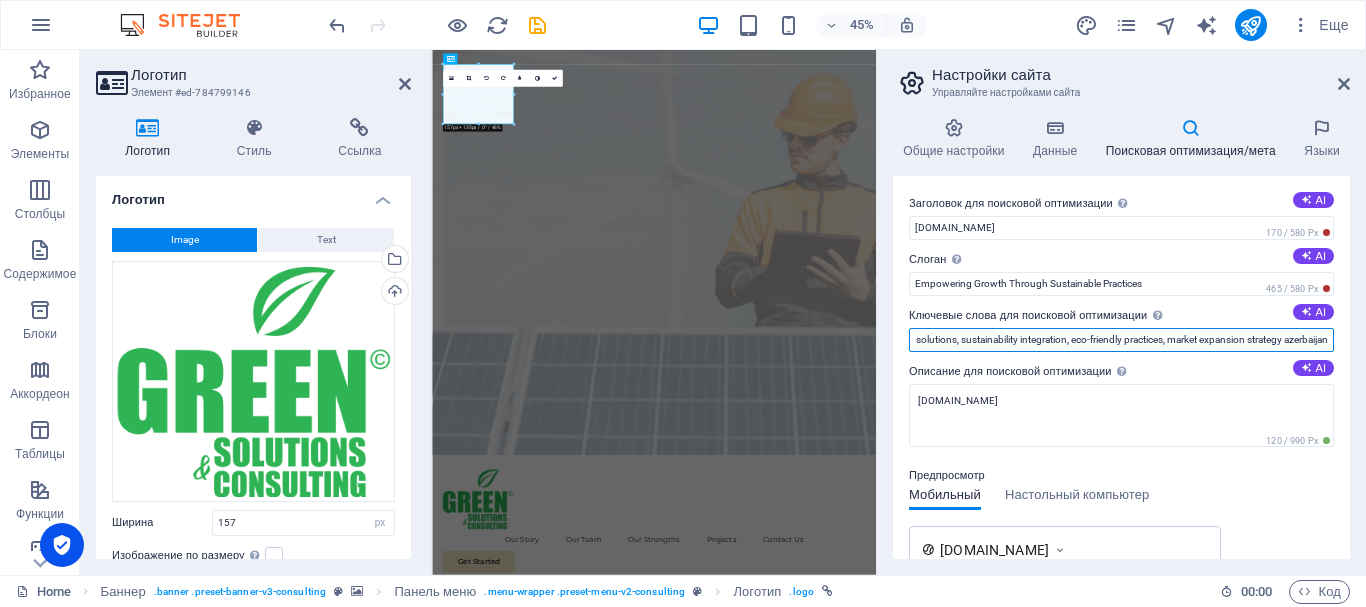 scroll, scrollTop: 0, scrollLeft: 352, axis: horizontal 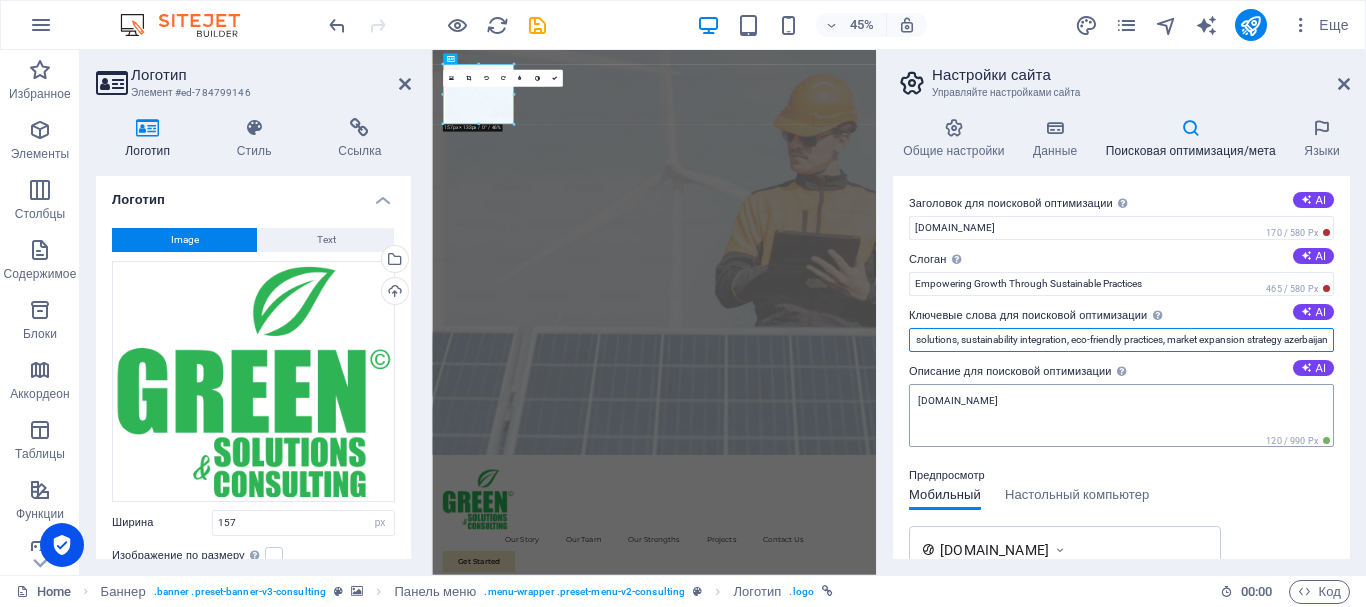 type on "sustainable energy consulting, strategic business growth, renewable energy solutions, sustainability integration, eco-friendly practices, market expansion strategy azerbaijan" 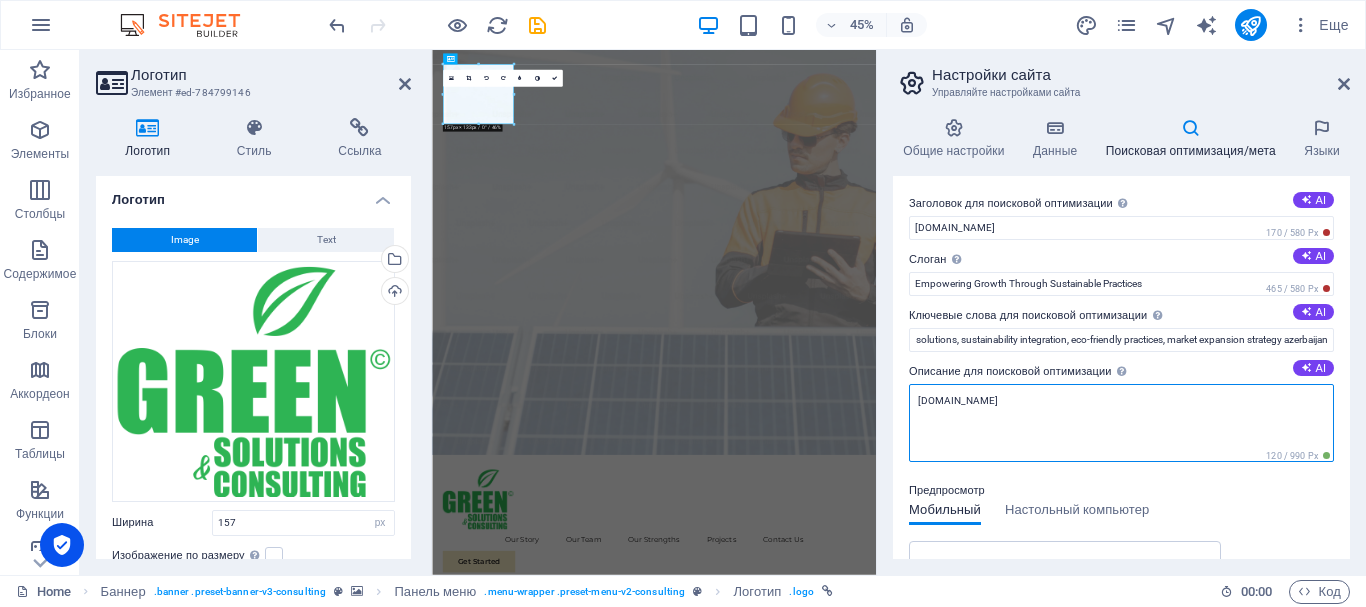 scroll, scrollTop: 0, scrollLeft: 0, axis: both 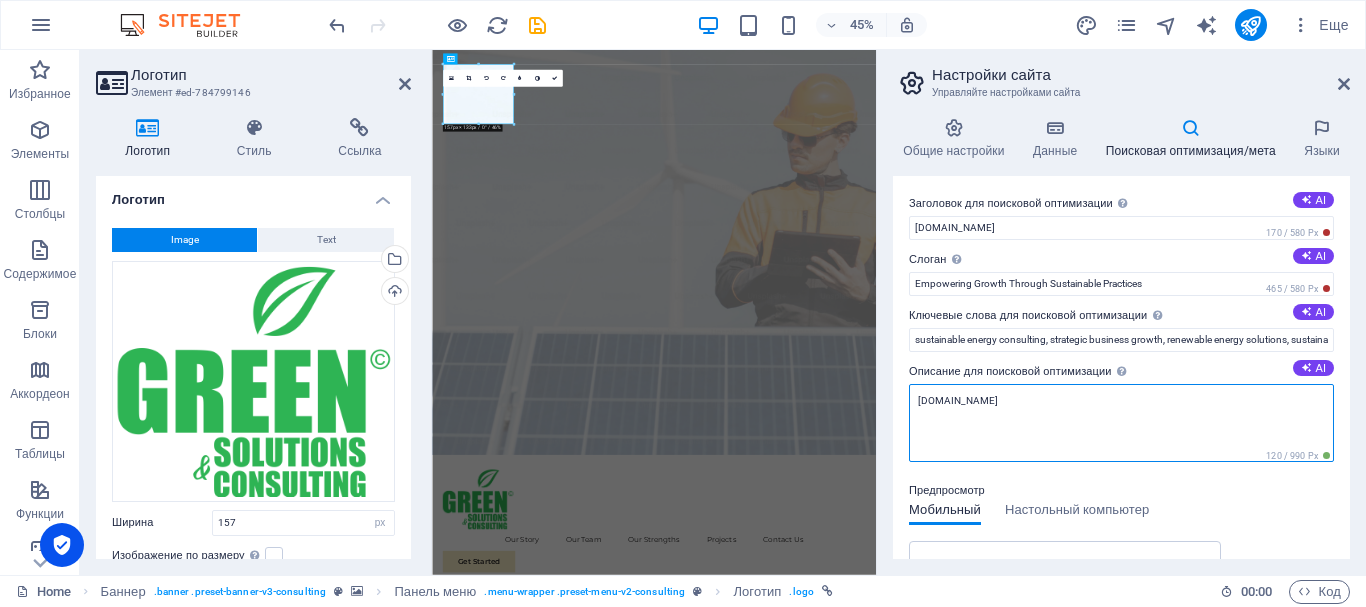 click on "[DOMAIN_NAME]" at bounding box center [1121, 423] 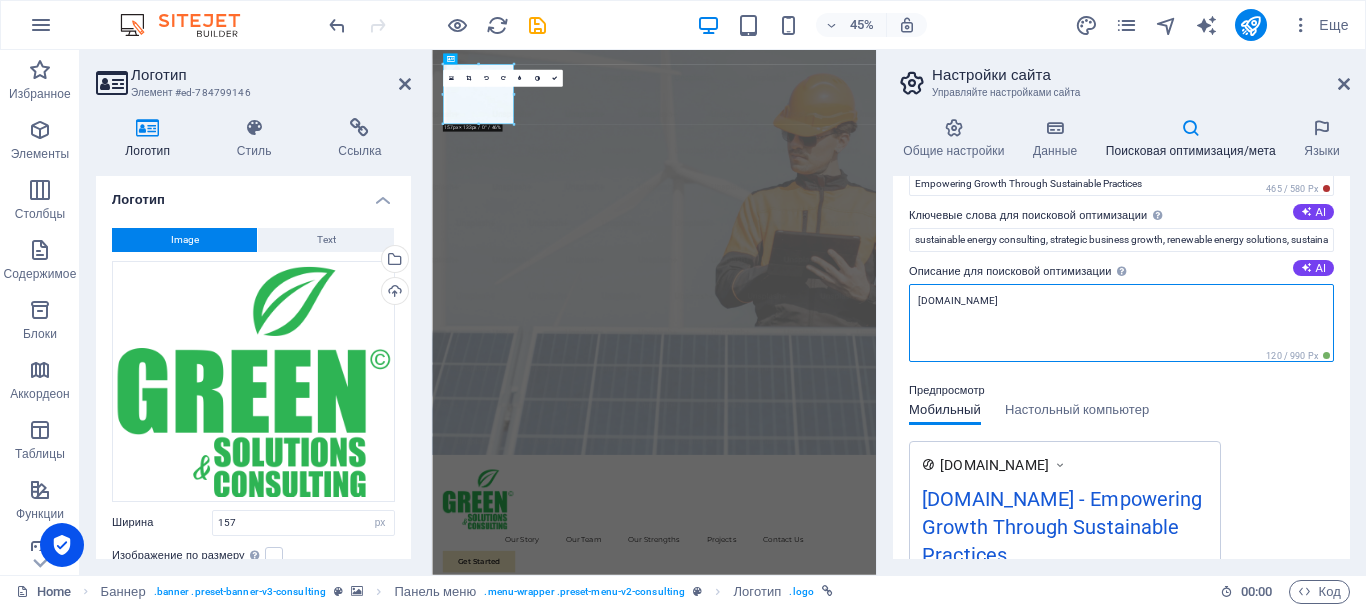 scroll, scrollTop: 0, scrollLeft: 0, axis: both 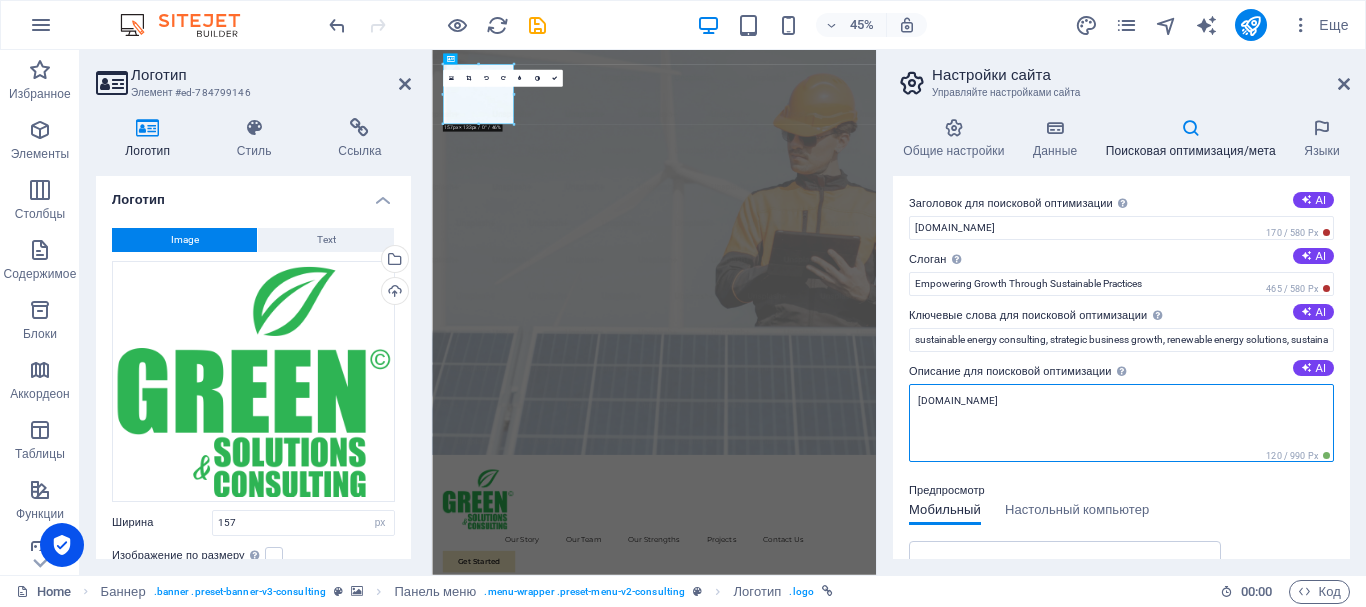 click on "[DOMAIN_NAME]" at bounding box center (1121, 423) 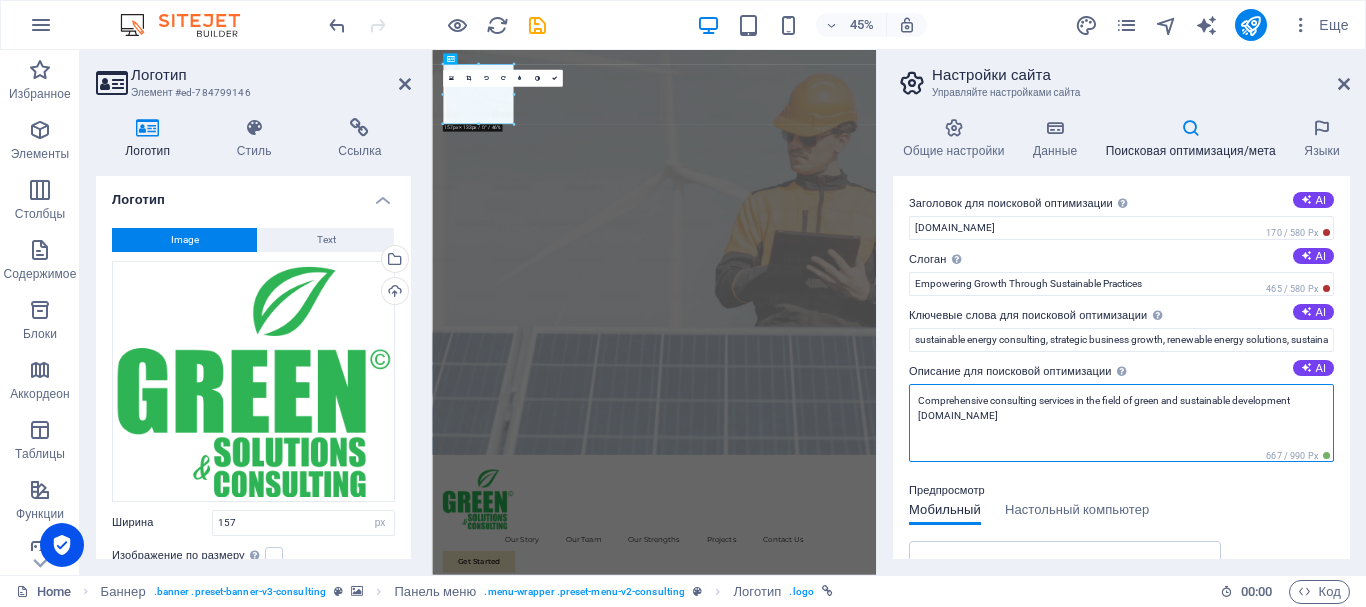 click on "Comprehensive consulting services in the field of green and sustainable development [DOMAIN_NAME]" at bounding box center (1121, 423) 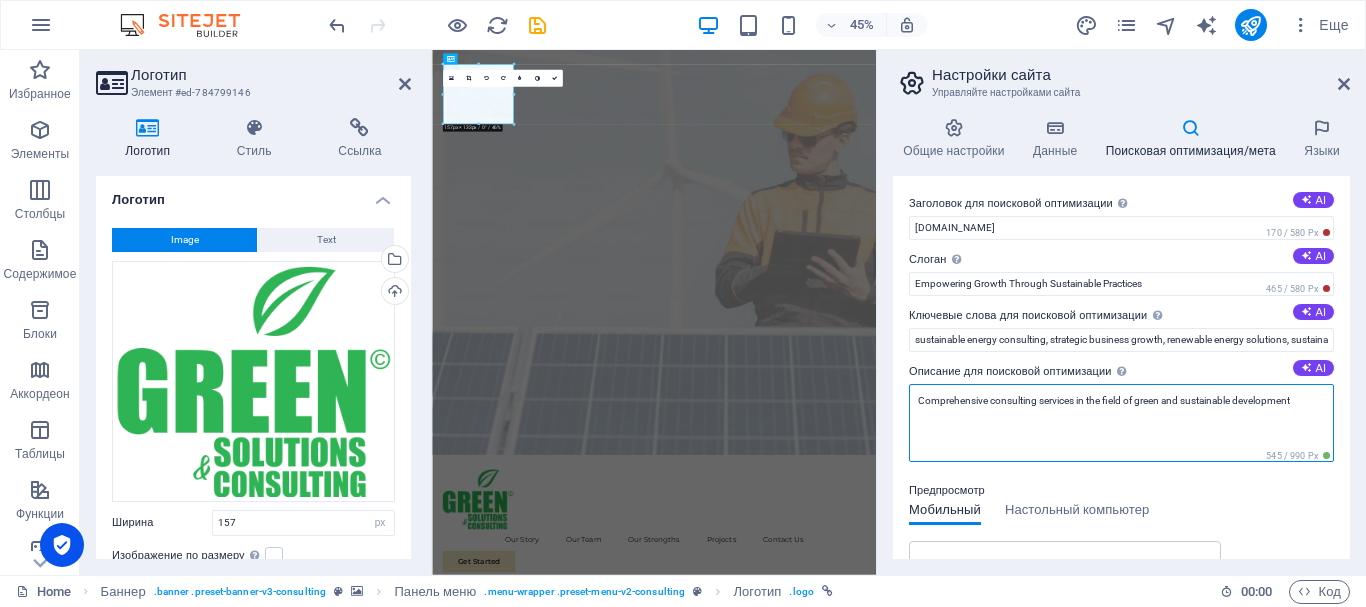 paste on "solutions and" 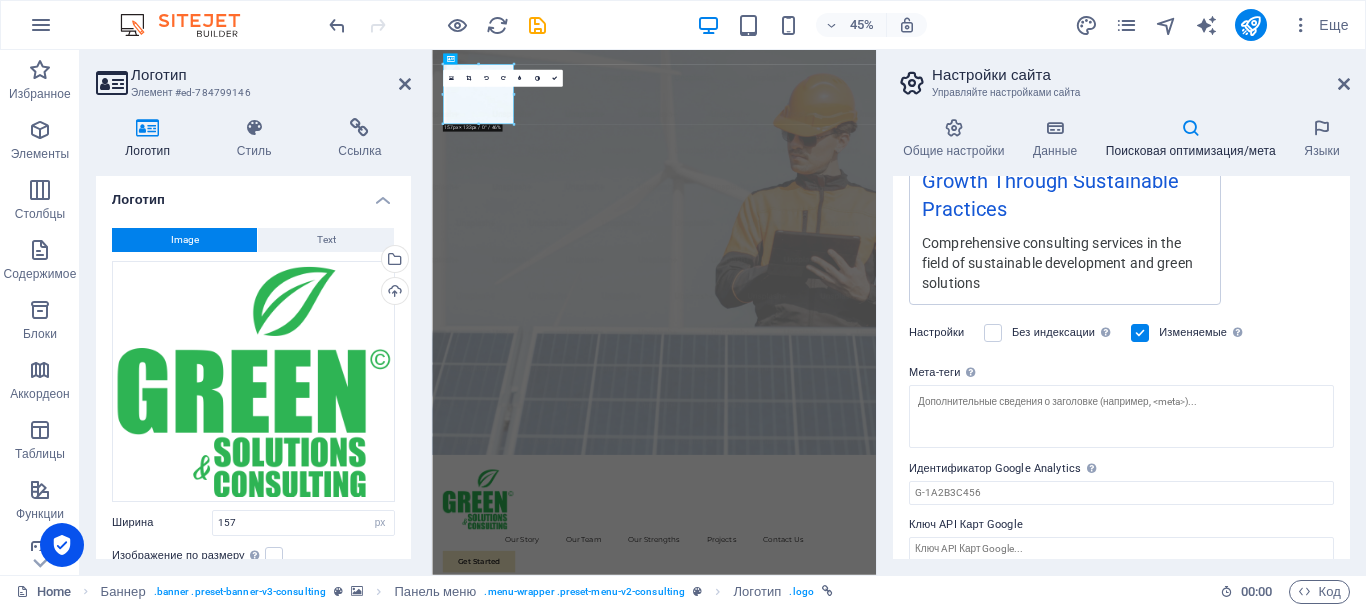 scroll, scrollTop: 464, scrollLeft: 0, axis: vertical 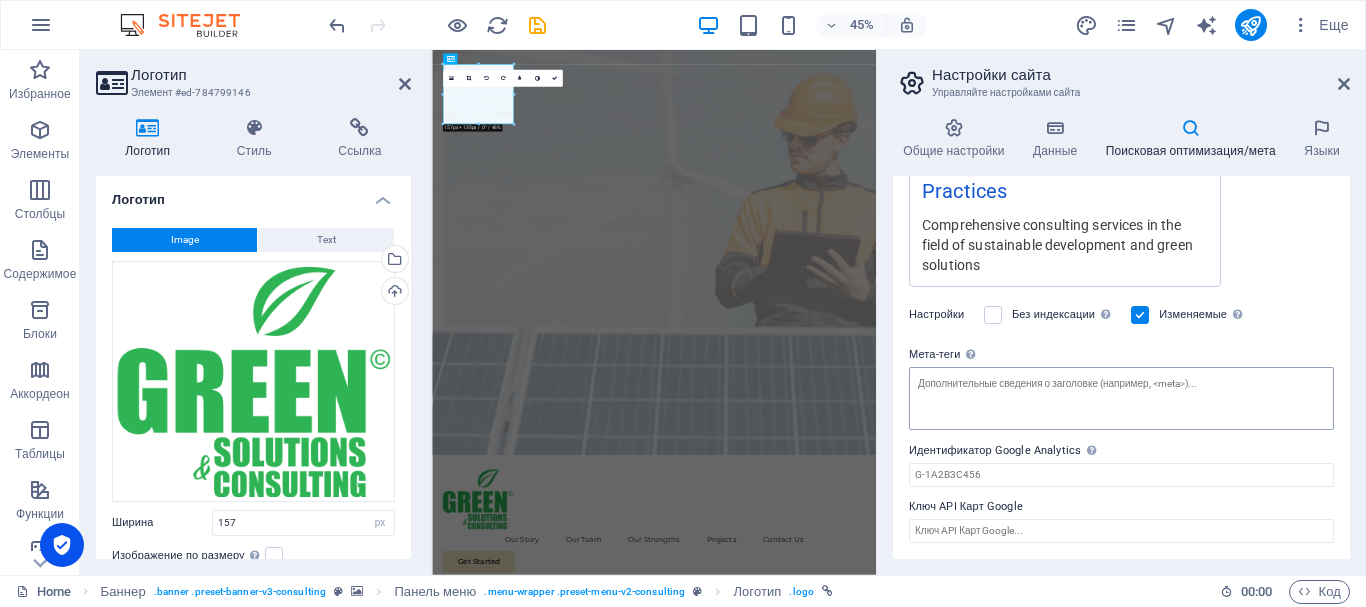 type on "Comprehensive consulting services in the field of sustainable development and green solutions" 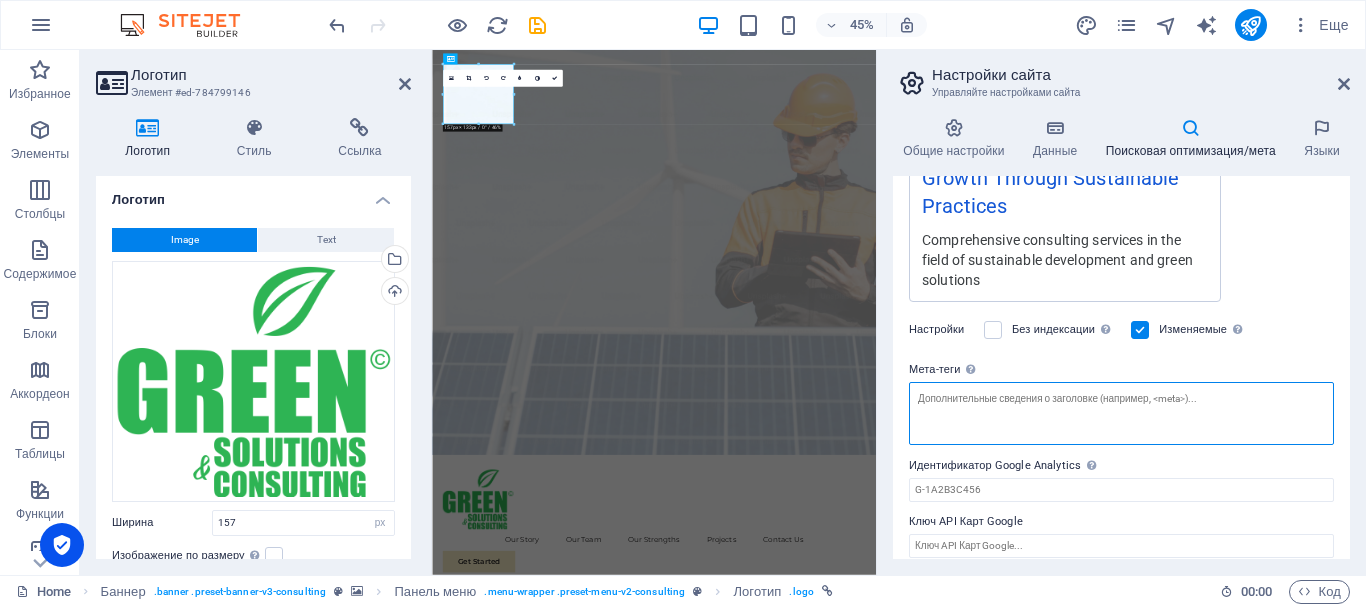 click on "Мета-теги Введите здесь HTML-код, который будет размещен внутри тегов  сайта. Обратите внимание, что сайт может не работать, если в коде будут ошибки." at bounding box center [1121, 413] 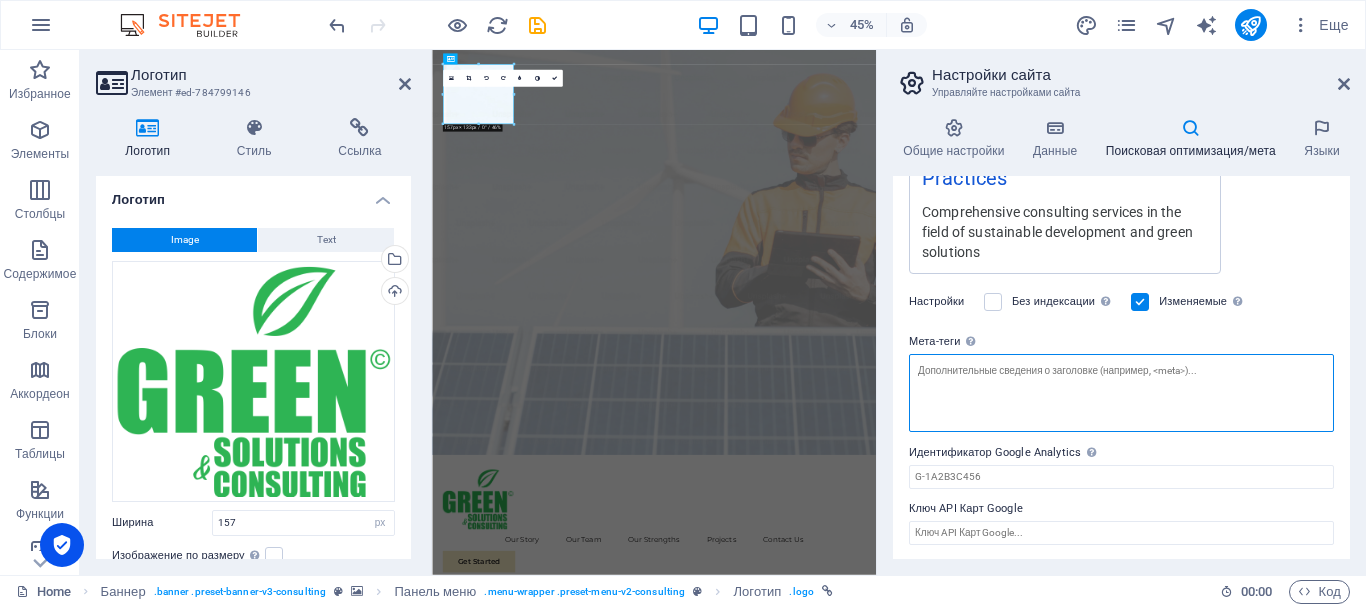 scroll, scrollTop: 464, scrollLeft: 0, axis: vertical 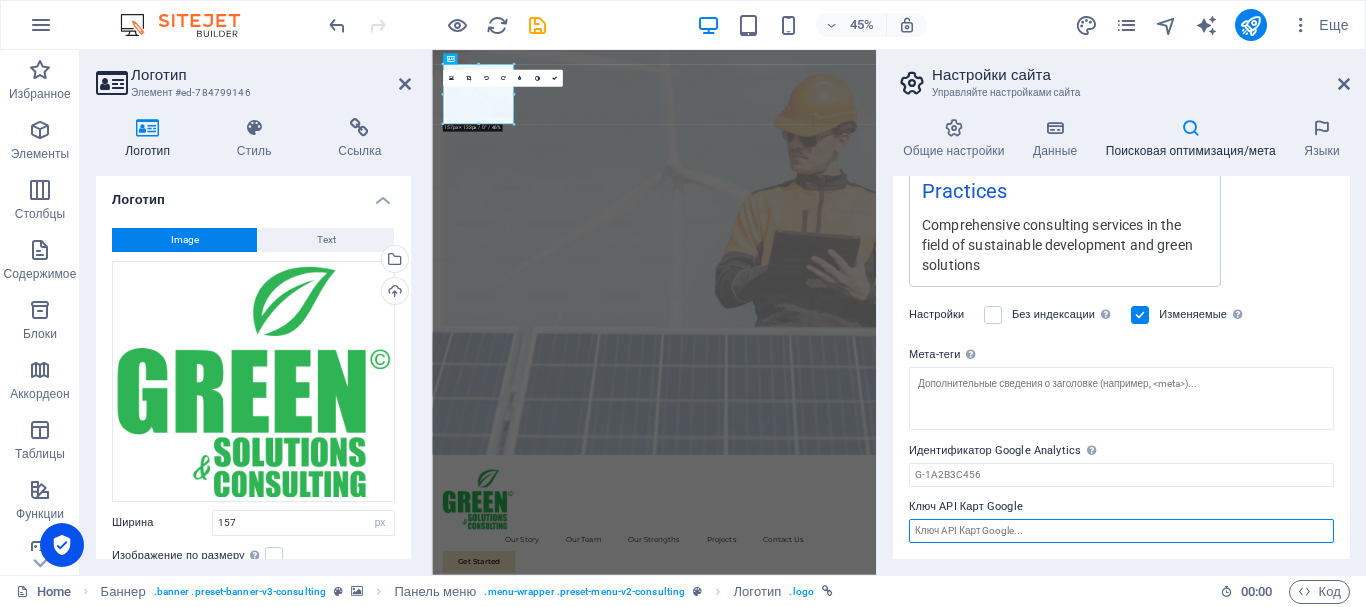 click on "Ключ API Карт Google" at bounding box center (1121, 531) 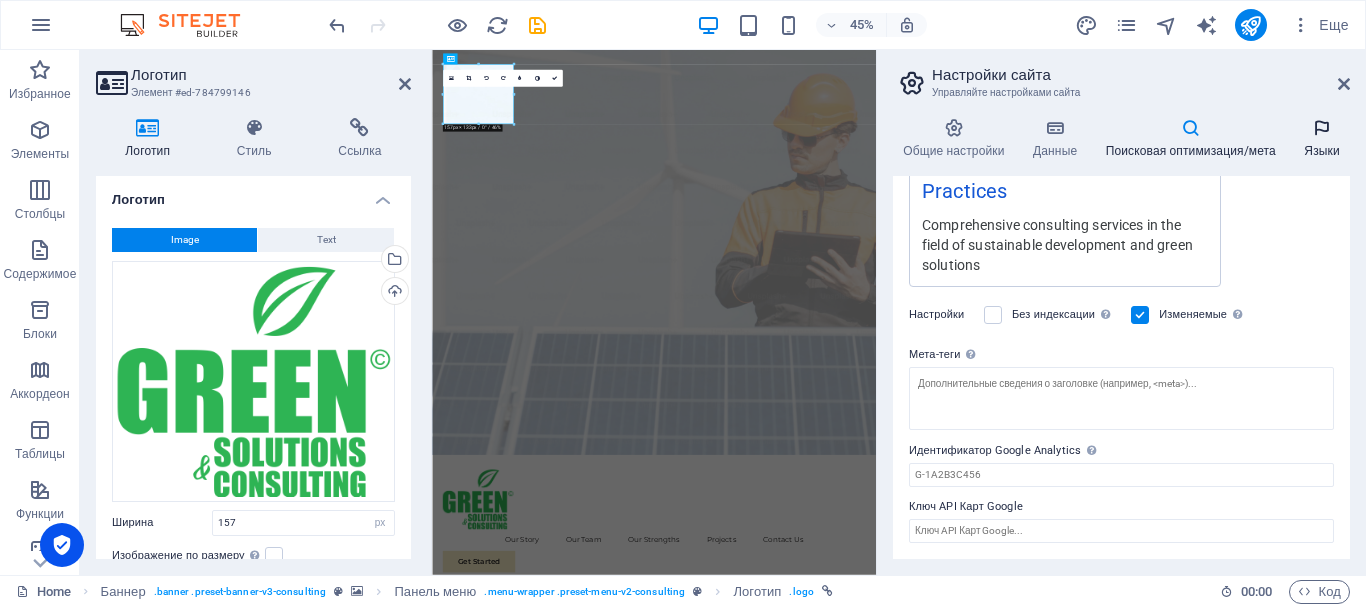 click on "Языки" at bounding box center (1322, 139) 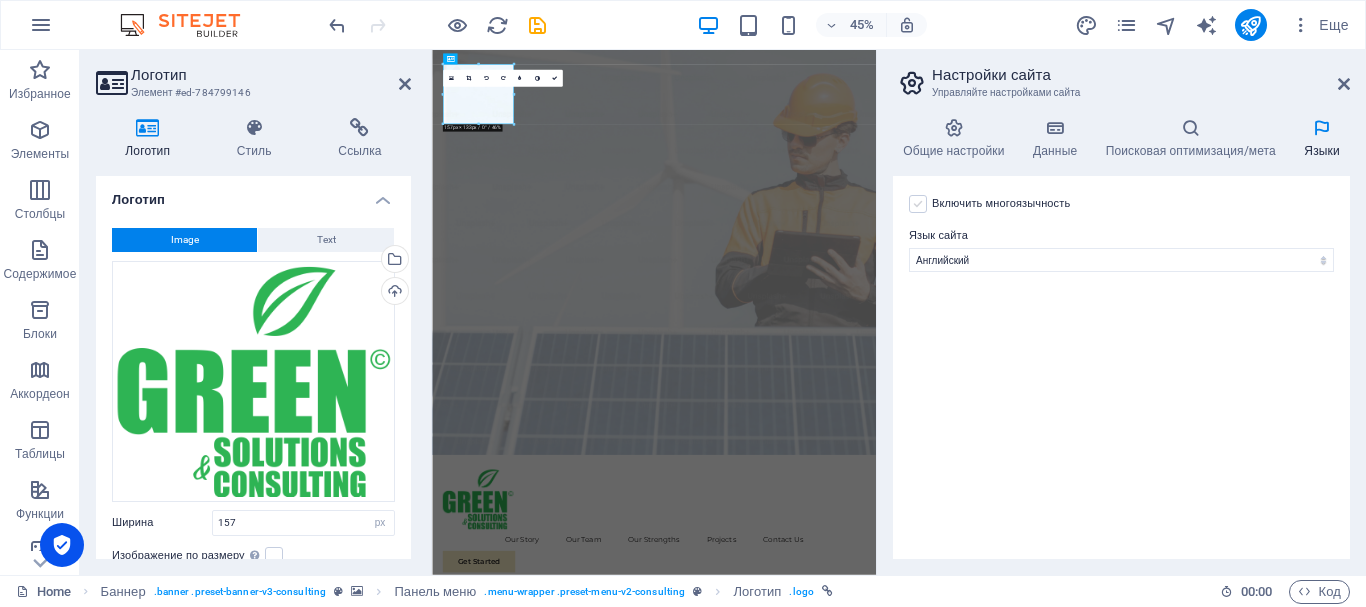 click at bounding box center (918, 204) 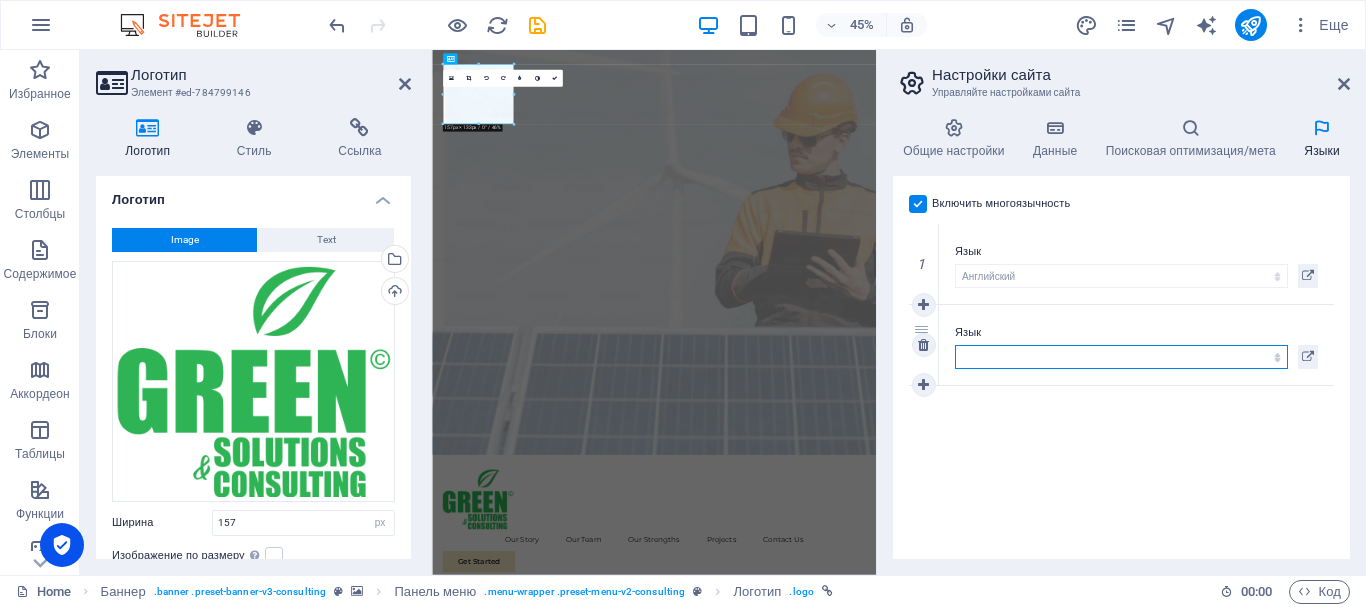 click on "Abkhazian Afar Afrikaans Akan Amharic Aragonese Armenian Assamese Avaric Avestan Aymara Azerbaijani [PERSON_NAME] Basque Belarusian Bihari languages Bislama Bokmål Bosnian Breton Burmese Central Khmer Chamorro Chechen Church Slavic Chuvash [PERSON_NAME] Cree Dzongkha Esperanto Estonian Ewe Faroese Fijian Fulah Gaelic Galician Ganda Georgian Greenlandic Guaraní Gujarati Haitian Creole Hausa Herero Hiri Motu Icelandic Ido Igbo Interlingua Interlingue Inuktitut Inupiaq Irish Javanese Kannada Kashmiri Kazakh Kikuyu Kinyarwanda Komi Kongo Kurdish Kwanyama [GEOGRAPHIC_DATA] Lao Limburgish [PERSON_NAME][GEOGRAPHIC_DATA]-[GEOGRAPHIC_DATA] [GEOGRAPHIC_DATA] Malagasy Malay Malayalam Maldivian Manx Maori Marathi Marshallese Mongolian [GEOGRAPHIC_DATA] Navajo [GEOGRAPHIC_DATA] Nepali [GEOGRAPHIC_DATA] Northern Sami Norwegian Nynorsk Nuosu Nyanja Occitan Ojibwa Oriya Oromo Ossetian Pali Pashto Quechua Romansh Rundi Samoan Sango Sanskrit Sardinian [PERSON_NAME] Sindhi Sinhalese Somali South Ndebele Southern Sotho Sundanese Swahili Swati Swedish Tagalog Tahitian Tajik Tamil Tatar Telugu Tonga" at bounding box center [1121, 357] 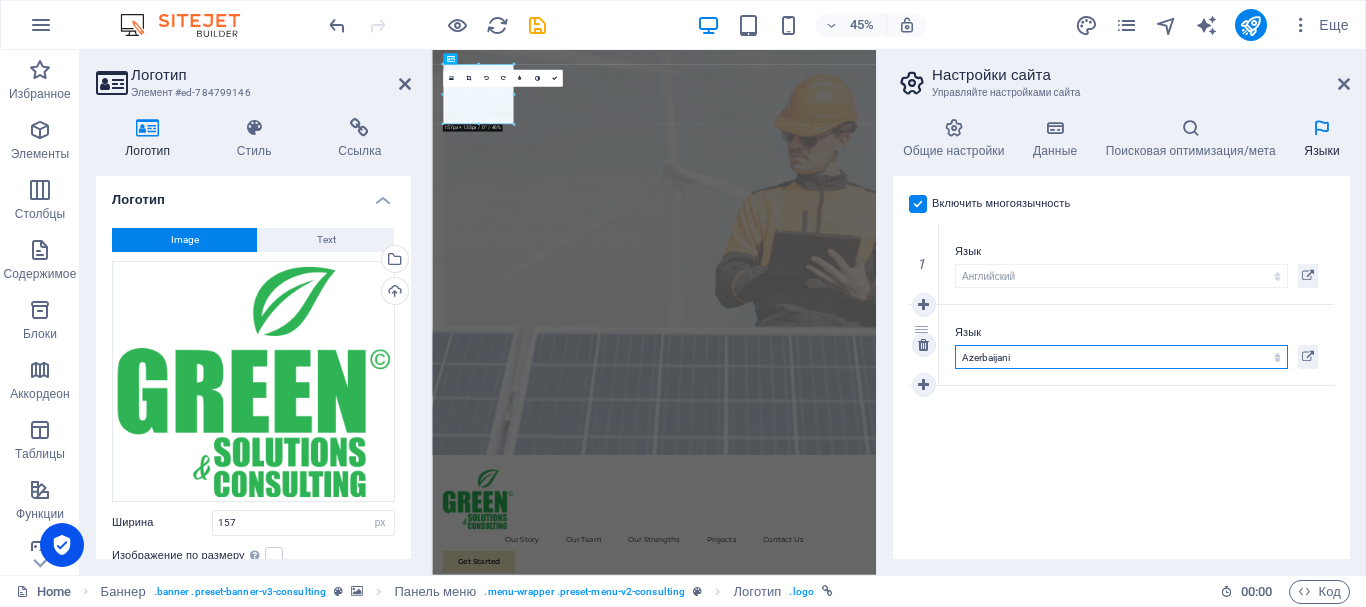 click on "Abkhazian Afar Afrikaans Akan Amharic Aragonese Armenian Assamese Avaric Avestan Aymara Azerbaijani [PERSON_NAME] Basque Belarusian Bihari languages Bislama Bokmål Bosnian Breton Burmese Central Khmer Chamorro Chechen Church Slavic Chuvash [PERSON_NAME] Cree Dzongkha Esperanto Estonian Ewe Faroese Fijian Fulah Gaelic Galician Ganda Georgian Greenlandic Guaraní Gujarati Haitian Creole Hausa Herero Hiri Motu Icelandic Ido Igbo Interlingua Interlingue Inuktitut Inupiaq Irish Javanese Kannada Kashmiri Kazakh Kikuyu Kinyarwanda Komi Kongo Kurdish Kwanyama [GEOGRAPHIC_DATA] Lao Limburgish [PERSON_NAME][GEOGRAPHIC_DATA]-[GEOGRAPHIC_DATA] [GEOGRAPHIC_DATA] Malagasy Malay Malayalam Maldivian Manx Maori Marathi Marshallese Mongolian [GEOGRAPHIC_DATA] Navajo [GEOGRAPHIC_DATA] Nepali [GEOGRAPHIC_DATA] Northern Sami Norwegian Nynorsk Nuosu Nyanja Occitan Ojibwa Oriya Oromo Ossetian Pali Pashto Quechua Romansh Rundi Samoan Sango Sanskrit Sardinian [PERSON_NAME] Sindhi Sinhalese Somali South Ndebele Southern Sotho Sundanese Swahili Swati Swedish Tagalog Tahitian Tajik Tamil Tatar Telugu Tonga" at bounding box center (1121, 357) 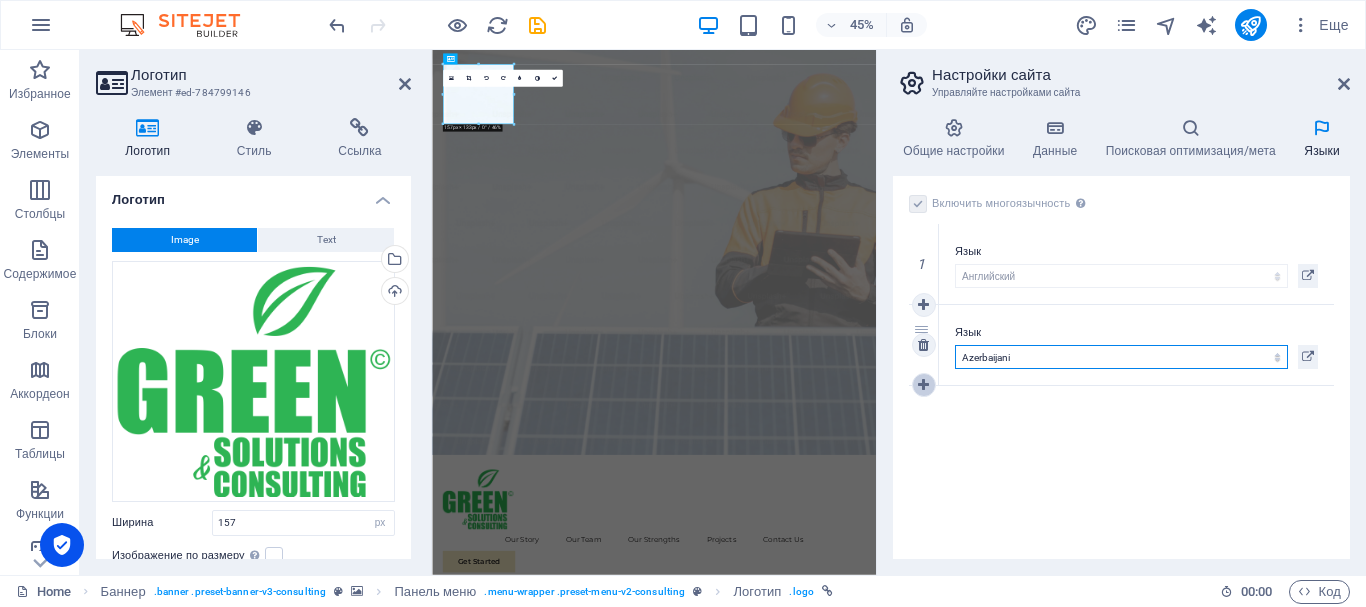 click at bounding box center (923, 385) 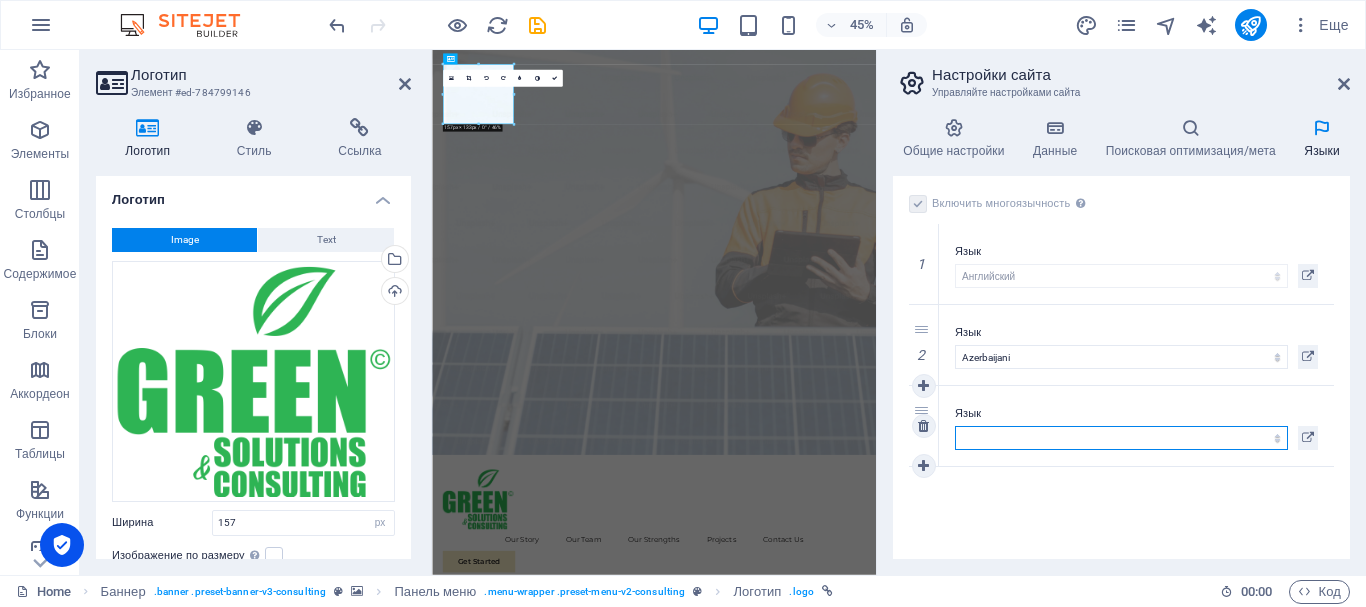 click on "Abkhazian Afar Afrikaans Akan Amharic Aragonese Armenian Assamese Avaric Avestan Aymara Azerbaijani [PERSON_NAME] Basque Belarusian Bihari languages Bislama Bokmål Bosnian Breton Burmese Central Khmer Chamorro Chechen Church Slavic Chuvash [PERSON_NAME] Cree Dzongkha Esperanto Estonian Ewe Faroese Fijian Fulah Gaelic Galician Ganda Georgian Greenlandic Guaraní Gujarati Haitian Creole Hausa Herero Hiri Motu Icelandic Ido Igbo Interlingua Interlingue Inuktitut Inupiaq Irish Javanese Kannada Kashmiri Kazakh Kikuyu Kinyarwanda Komi Kongo Kurdish Kwanyama [GEOGRAPHIC_DATA] Lao Limburgish [PERSON_NAME][GEOGRAPHIC_DATA]-[GEOGRAPHIC_DATA] [GEOGRAPHIC_DATA] Malagasy Malay Malayalam Maldivian Manx Maori Marathi Marshallese Mongolian [GEOGRAPHIC_DATA] Navajo [GEOGRAPHIC_DATA] Nepali [GEOGRAPHIC_DATA] Northern Sami Norwegian Nynorsk Nuosu Nyanja Occitan Ojibwa Oriya Oromo Ossetian Pali Pashto Quechua Romansh Rundi Samoan Sango Sanskrit Sardinian [PERSON_NAME] Sindhi Sinhalese Somali South Ndebele Southern Sotho Sundanese Swahili Swati Swedish Tagalog Tahitian Tajik Tamil Tatar Telugu Tonga" at bounding box center [1121, 438] 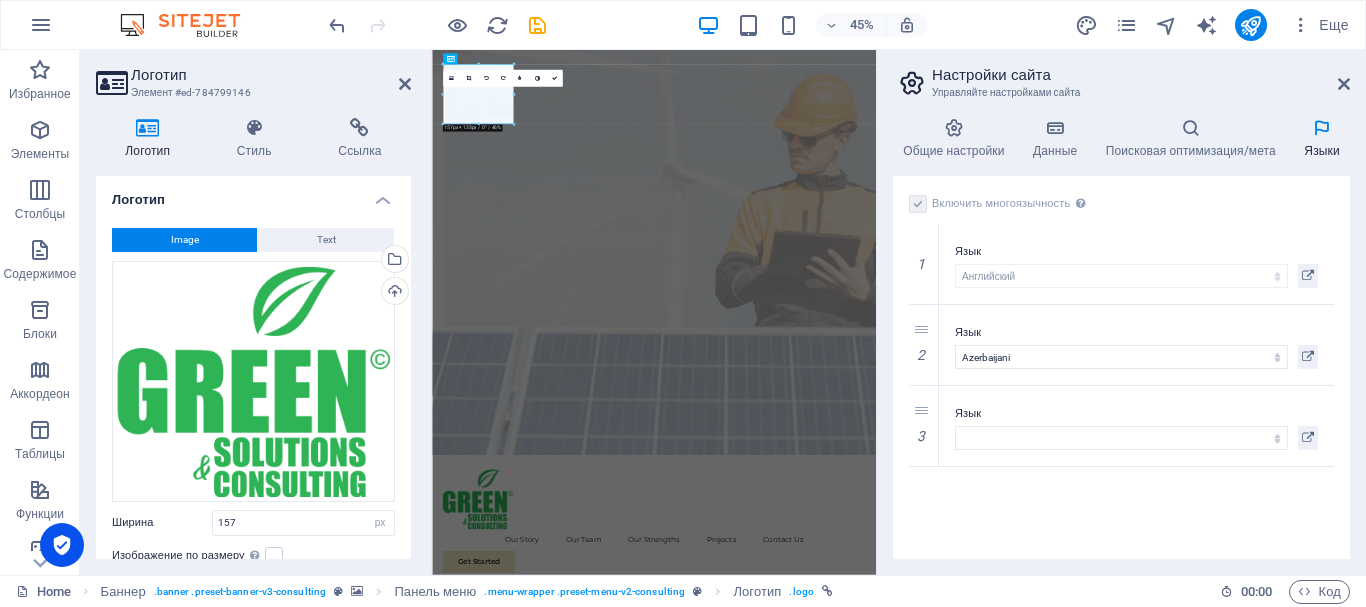 click on "Включить многоязычность Чтобы отключить многоязычность, удалите все языки, кроме одного. Язык сайта Abkhazian Afar Afrikaans Akan Amharic Aragonese Armenian Assamese Avaric Avestan Aymara Azerbaijani [PERSON_NAME] Basque Belarusian Bihari languages Bislama Bokmål Bosnian Breton Burmese Central Khmer Chamorro Chechen Church Slavic Chuvash [PERSON_NAME] Cree Dzongkha Esperanto Estonian Ewe Faroese Fijian Fulah Gaelic Galician Ganda Georgian Greenlandic Guaraní Gujarati Haitian Creole Hausa Herero Hiri Motu Icelandic Ido Igbo Interlingua Interlingue Inuktitut Inupiaq Irish Javanese Kannada Kashmiri Kazakh Kikuyu Kinyarwanda Komi Kongo Kurdish Kwanyama Kyrgyz Lao Limburgish [PERSON_NAME][GEOGRAPHIC_DATA]-[GEOGRAPHIC_DATA] [GEOGRAPHIC_DATA] Malagasy Malay Malayalam Maldivian Manx Maori Marathi Marshallese Mongolian [GEOGRAPHIC_DATA] Navajo [GEOGRAPHIC_DATA] Nepali North Ndebele Northern Sami Norwegian Nynorsk Nuosu Nyanja Occitan Ojibwa Oriya Oromo Ossetian Pali Pashto Quechua" at bounding box center (1121, 367) 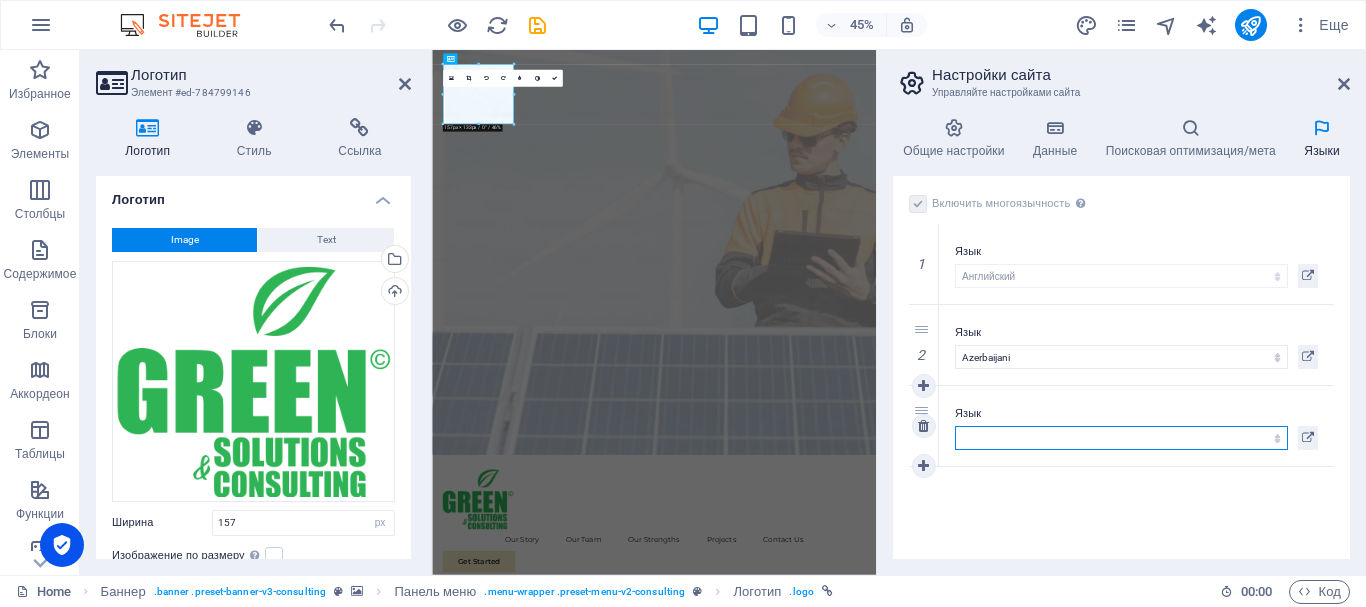 click on "Abkhazian Afar Afrikaans Akan Amharic Aragonese Armenian Assamese Avaric Avestan Aymara Azerbaijani [PERSON_NAME] Basque Belarusian Bihari languages Bislama Bokmål Bosnian Breton Burmese Central Khmer Chamorro Chechen Church Slavic Chuvash [PERSON_NAME] Cree Dzongkha Esperanto Estonian Ewe Faroese Fijian Fulah Gaelic Galician Ganda Georgian Greenlandic Guaraní Gujarati Haitian Creole Hausa Herero Hiri Motu Icelandic Ido Igbo Interlingua Interlingue Inuktitut Inupiaq Irish Javanese Kannada Kashmiri Kazakh Kikuyu Kinyarwanda Komi Kongo Kurdish Kwanyama [GEOGRAPHIC_DATA] Lao Limburgish [PERSON_NAME][GEOGRAPHIC_DATA]-[GEOGRAPHIC_DATA] [GEOGRAPHIC_DATA] Malagasy Malay Malayalam Maldivian Manx Maori Marathi Marshallese Mongolian [GEOGRAPHIC_DATA] Navajo [GEOGRAPHIC_DATA] Nepali [GEOGRAPHIC_DATA] Northern Sami Norwegian Nynorsk Nuosu Nyanja Occitan Ojibwa Oriya Oromo Ossetian Pali Pashto Quechua Romansh Rundi Samoan Sango Sanskrit Sardinian [PERSON_NAME] Sindhi Sinhalese Somali South Ndebele Southern Sotho Sundanese Swahili Swati Swedish Tagalog Tahitian Tajik Tamil Tatar Telugu Tonga" at bounding box center (1121, 438) 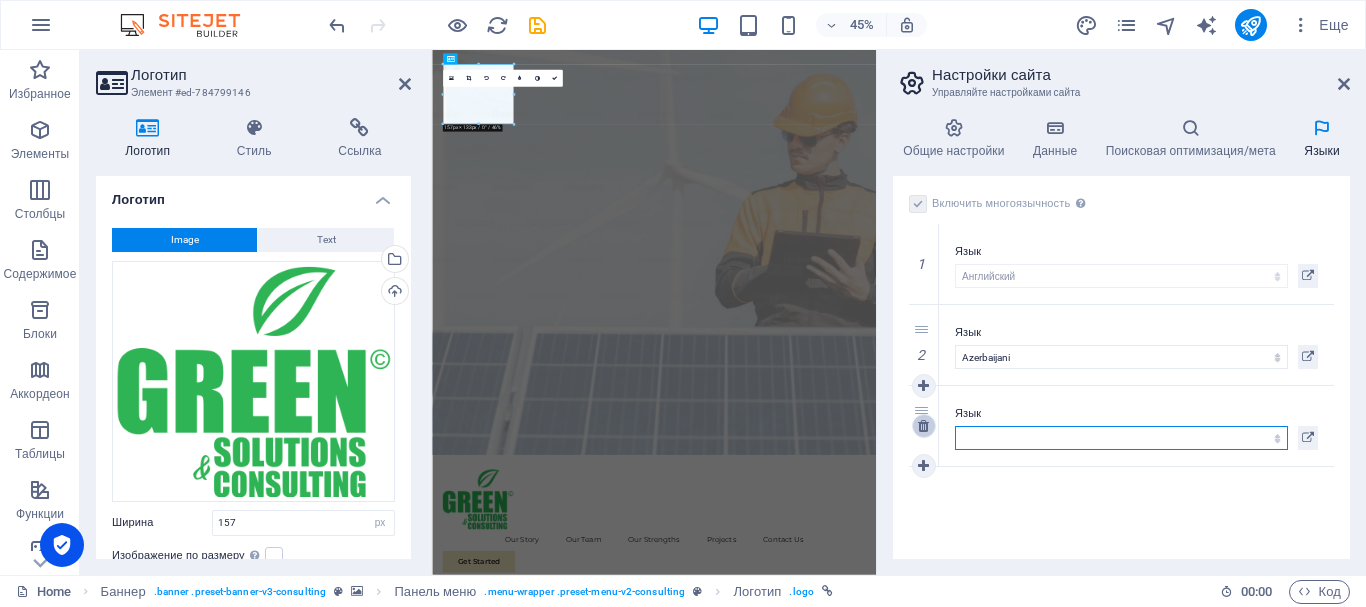 click at bounding box center [923, 426] 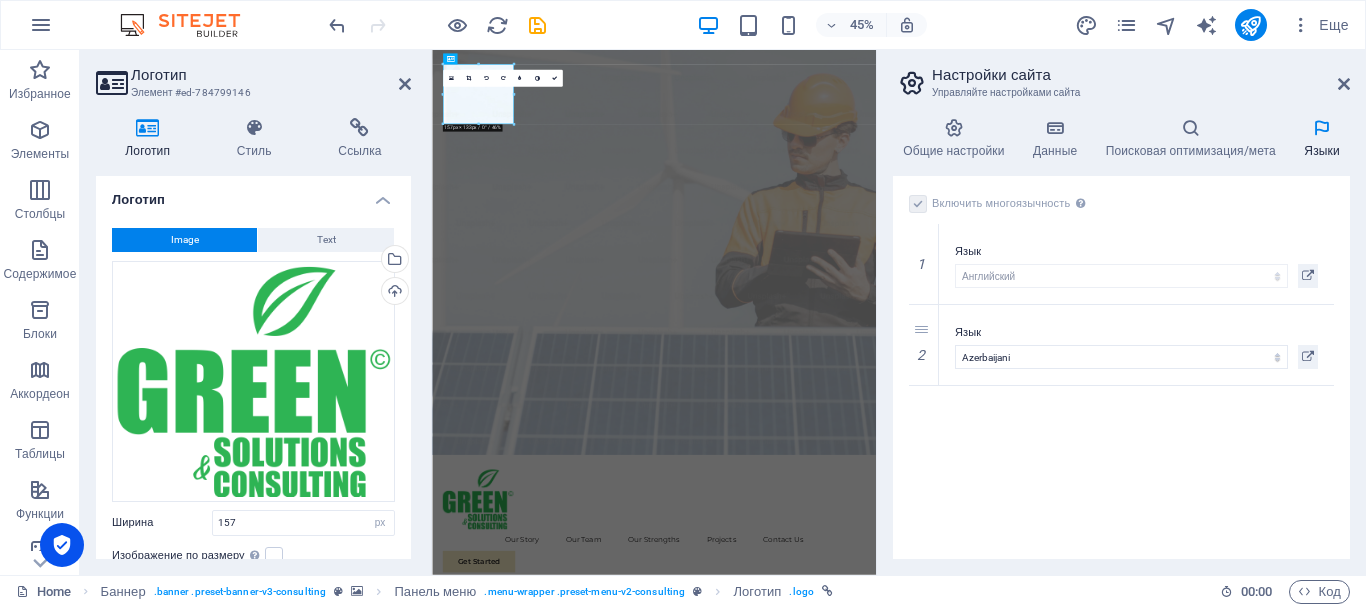 click on "Включить многоязычность Чтобы отключить многоязычность, удалите все языки, кроме одного. Язык сайта Abkhazian Afar Afrikaans Akan Amharic Aragonese Armenian Assamese Avaric Avestan Aymara Azerbaijani [PERSON_NAME] Basque Belarusian Bihari languages Bislama Bokmål Bosnian Breton Burmese Central Khmer Chamorro Chechen Church Slavic Chuvash [PERSON_NAME] Cree Dzongkha Esperanto Estonian Ewe Faroese Fijian Fulah Gaelic Galician Ganda Georgian Greenlandic Guaraní Gujarati Haitian Creole Hausa Herero Hiri Motu Icelandic Ido Igbo Interlingua Interlingue Inuktitut Inupiaq Irish Javanese Kannada Kashmiri Kazakh Kikuyu Kinyarwanda Komi Kongo Kurdish Kwanyama Kyrgyz Lao Limburgish [PERSON_NAME][GEOGRAPHIC_DATA]-[GEOGRAPHIC_DATA] [GEOGRAPHIC_DATA] Malagasy Malay Malayalam Maldivian Manx Maori Marathi Marshallese Mongolian [GEOGRAPHIC_DATA] Navajo [GEOGRAPHIC_DATA] Nepali North Ndebele Northern Sami Norwegian Nynorsk Nuosu Nyanja Occitan Ojibwa Oriya Oromo Ossetian Pali Pashto Quechua" at bounding box center (1121, 367) 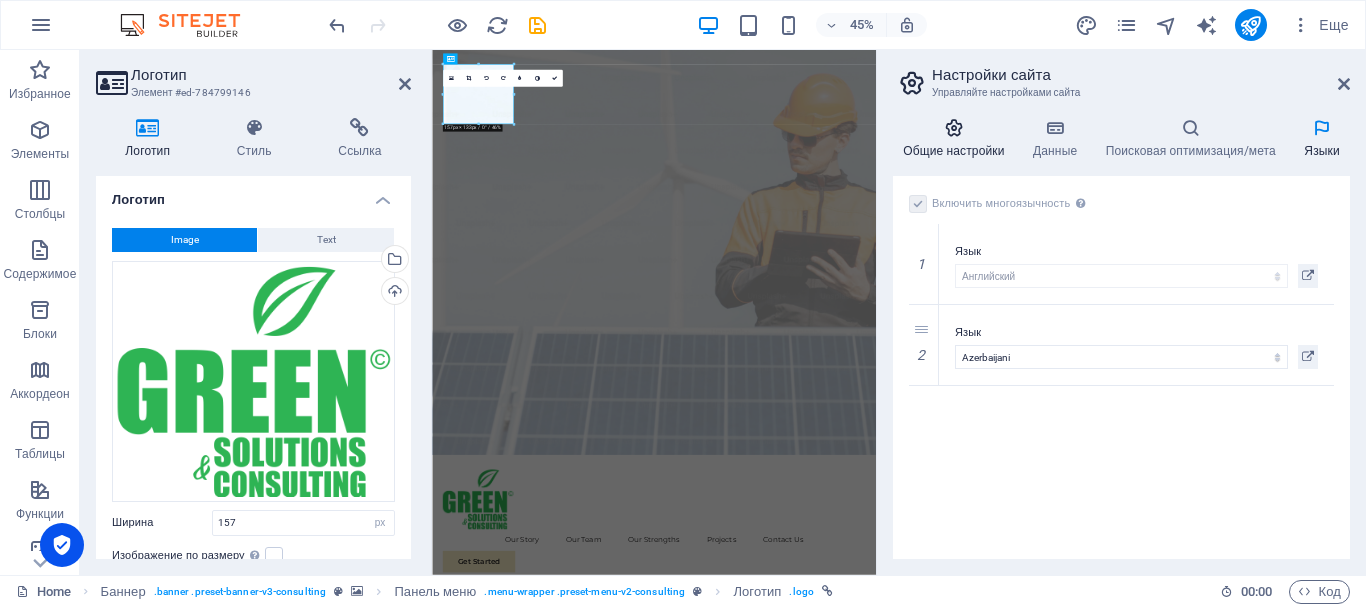 click at bounding box center (954, 128) 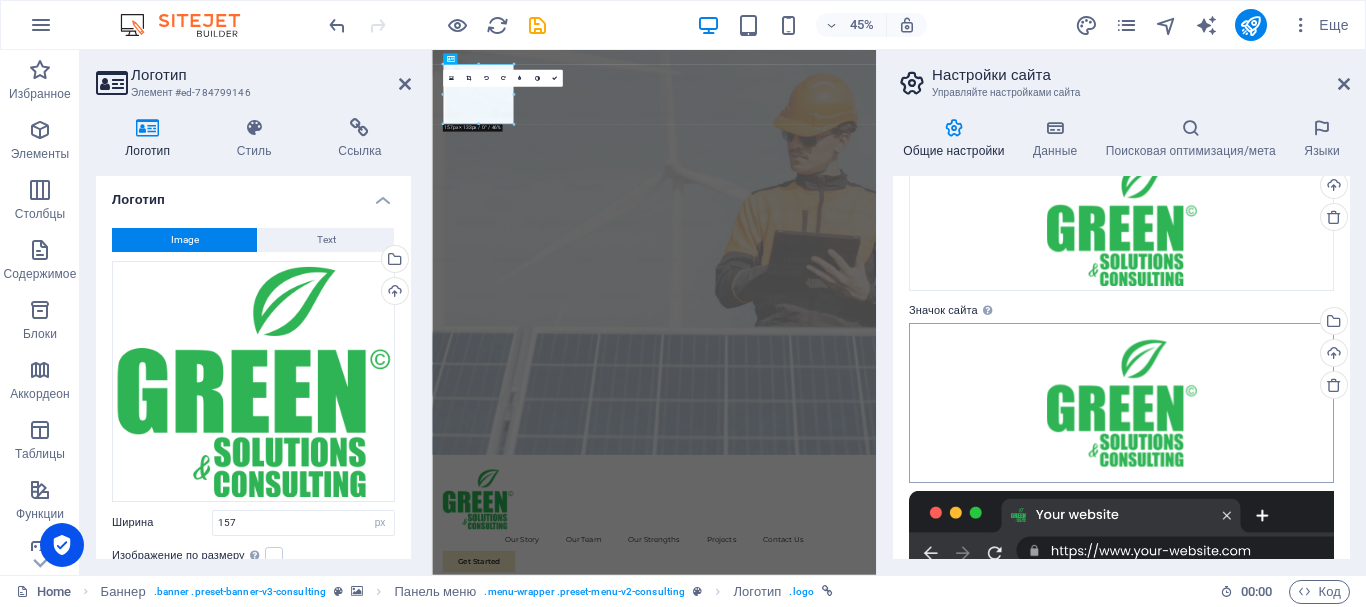scroll, scrollTop: 0, scrollLeft: 0, axis: both 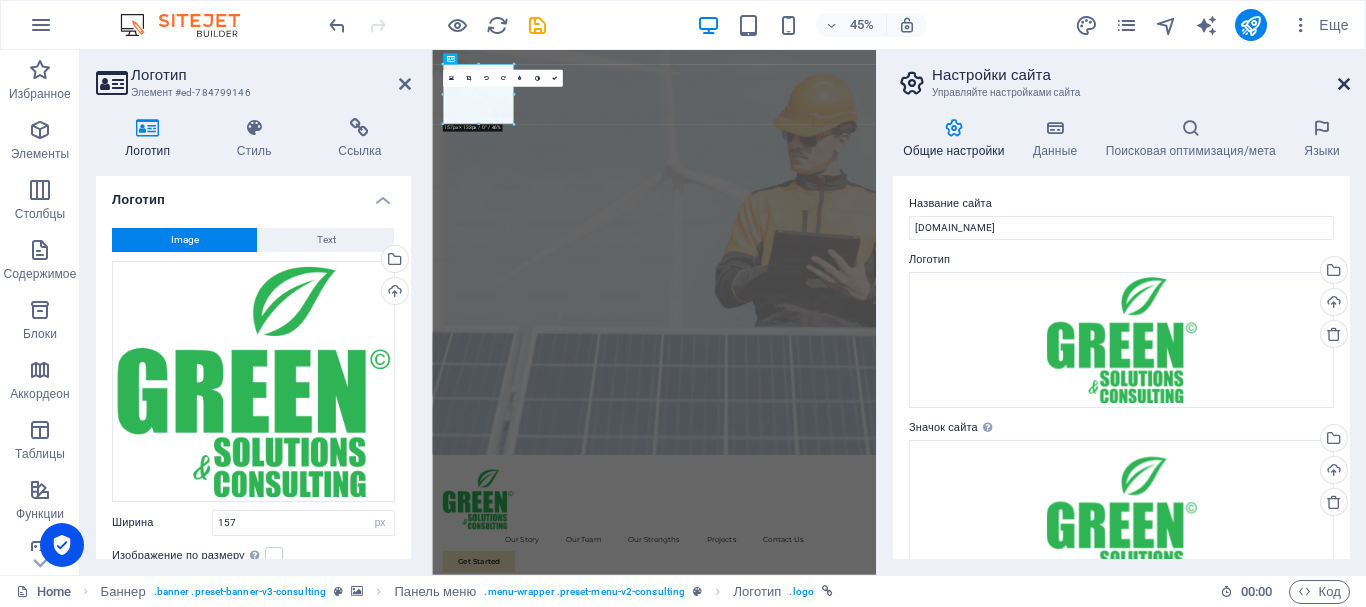 click at bounding box center [1344, 84] 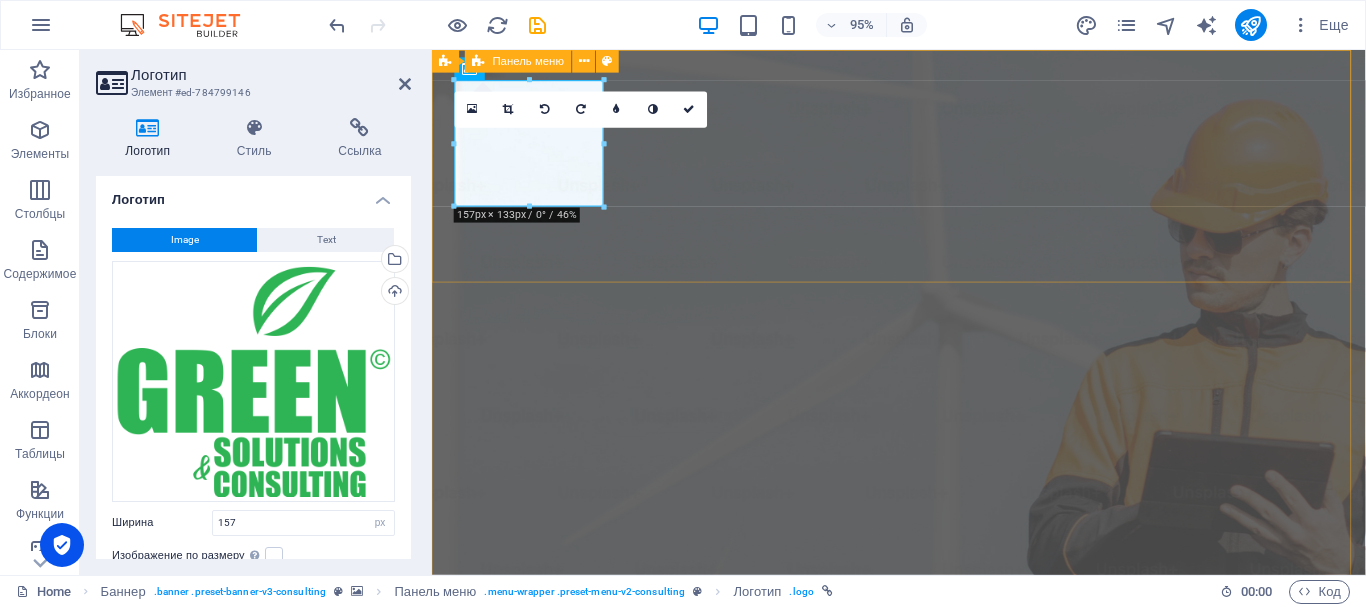 click on "Our Story Our Team Our Strengths Projects Contact Us Get Started" at bounding box center (923, 1096) 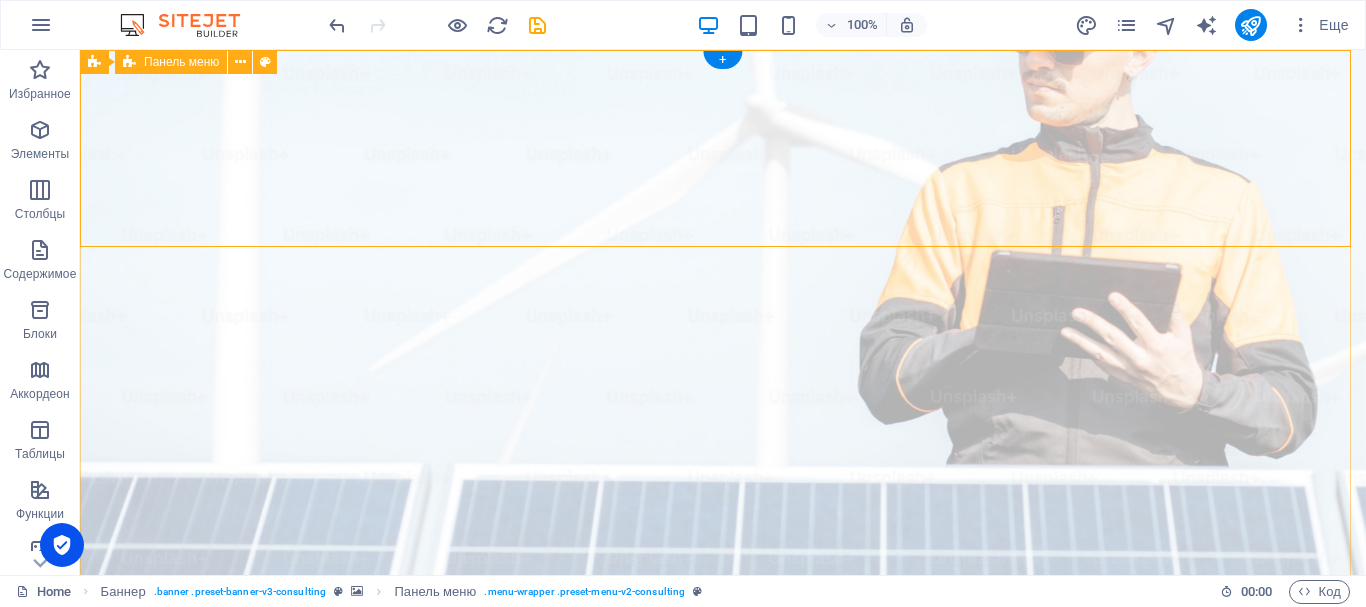 scroll, scrollTop: 0, scrollLeft: 0, axis: both 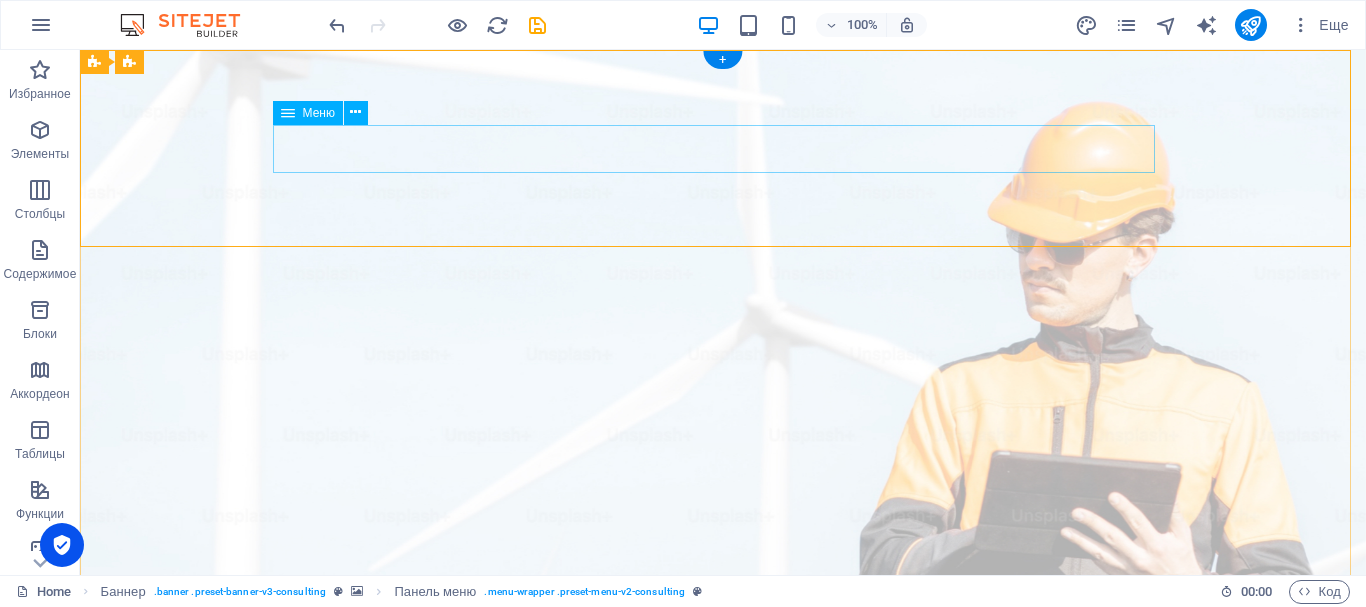 click on "Our Story Our Team Our Strengths Projects Contact Us" at bounding box center [723, 1139] 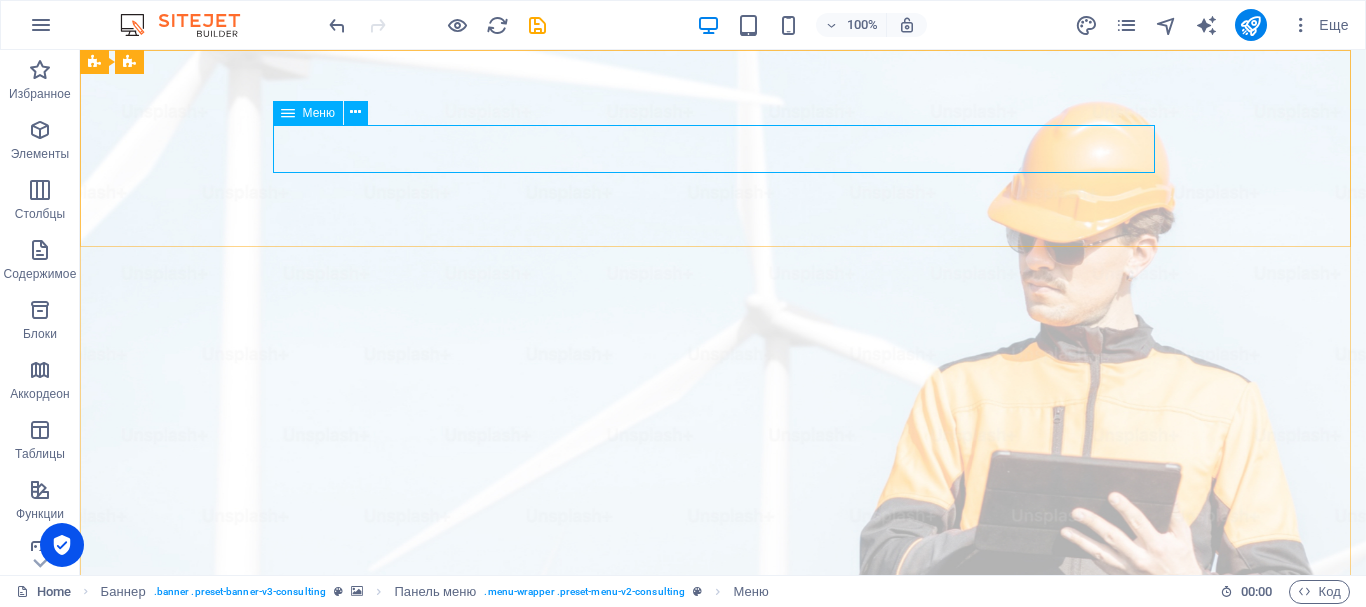 click on "Меню" at bounding box center (319, 113) 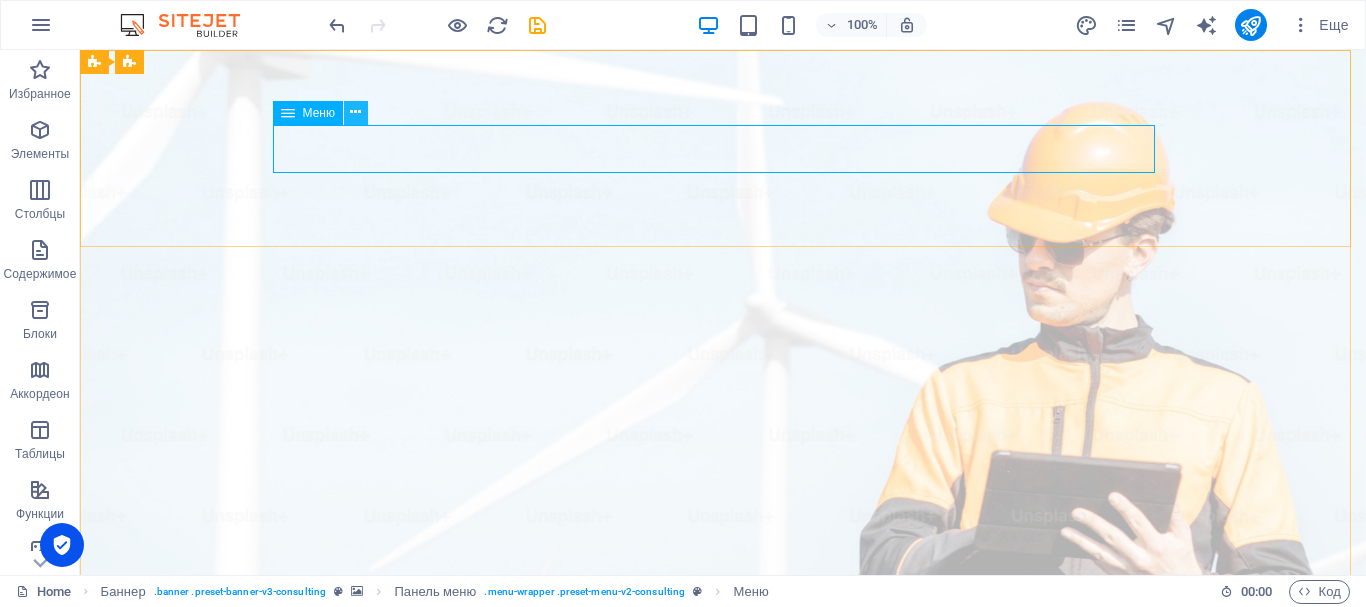 click at bounding box center [355, 112] 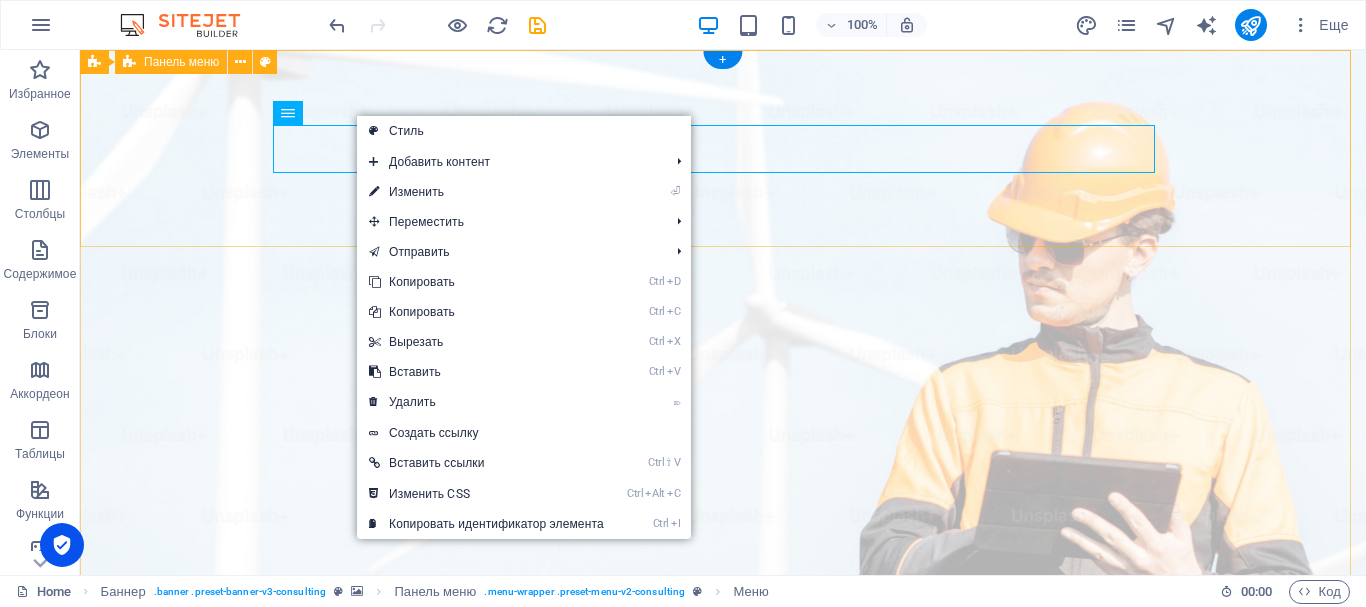 click on "Our Story Our Team Our Strengths Projects Contact Us Get Started" at bounding box center (723, 1096) 